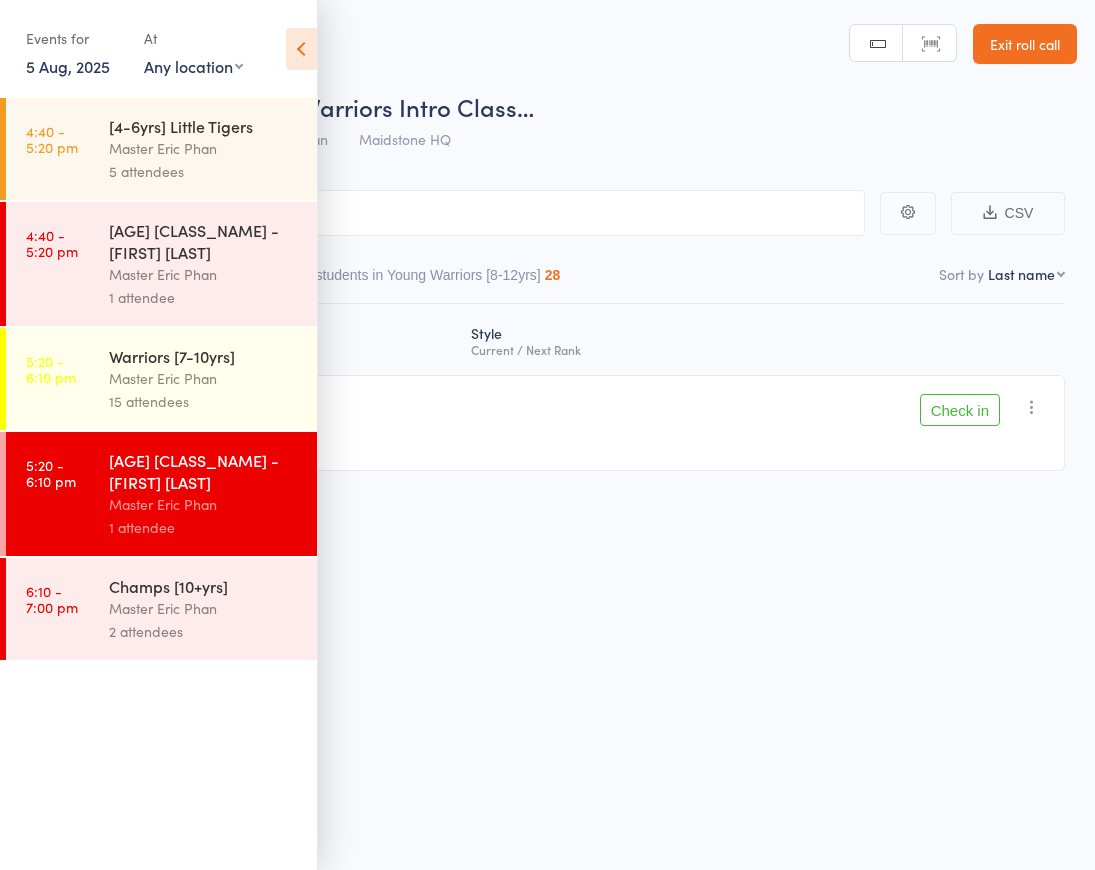 scroll, scrollTop: 0, scrollLeft: 0, axis: both 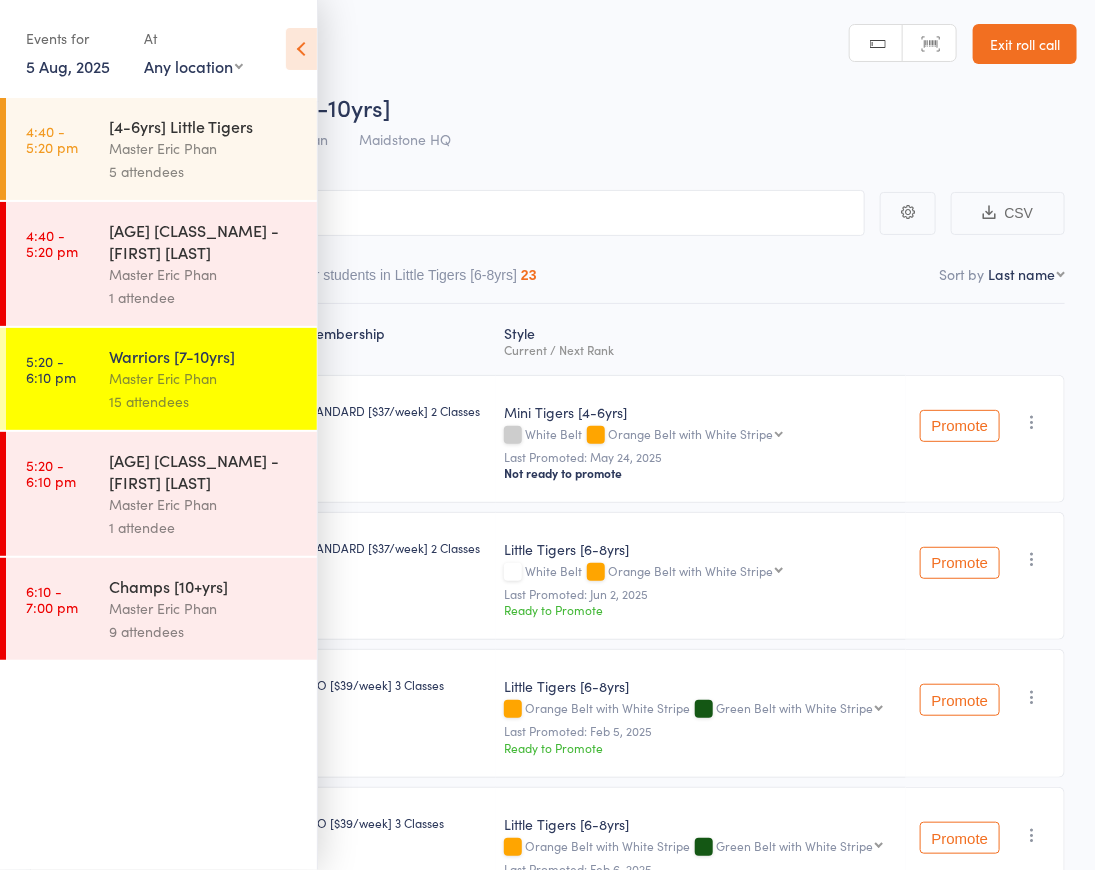 click on "Master Eric Phan" at bounding box center (204, 504) 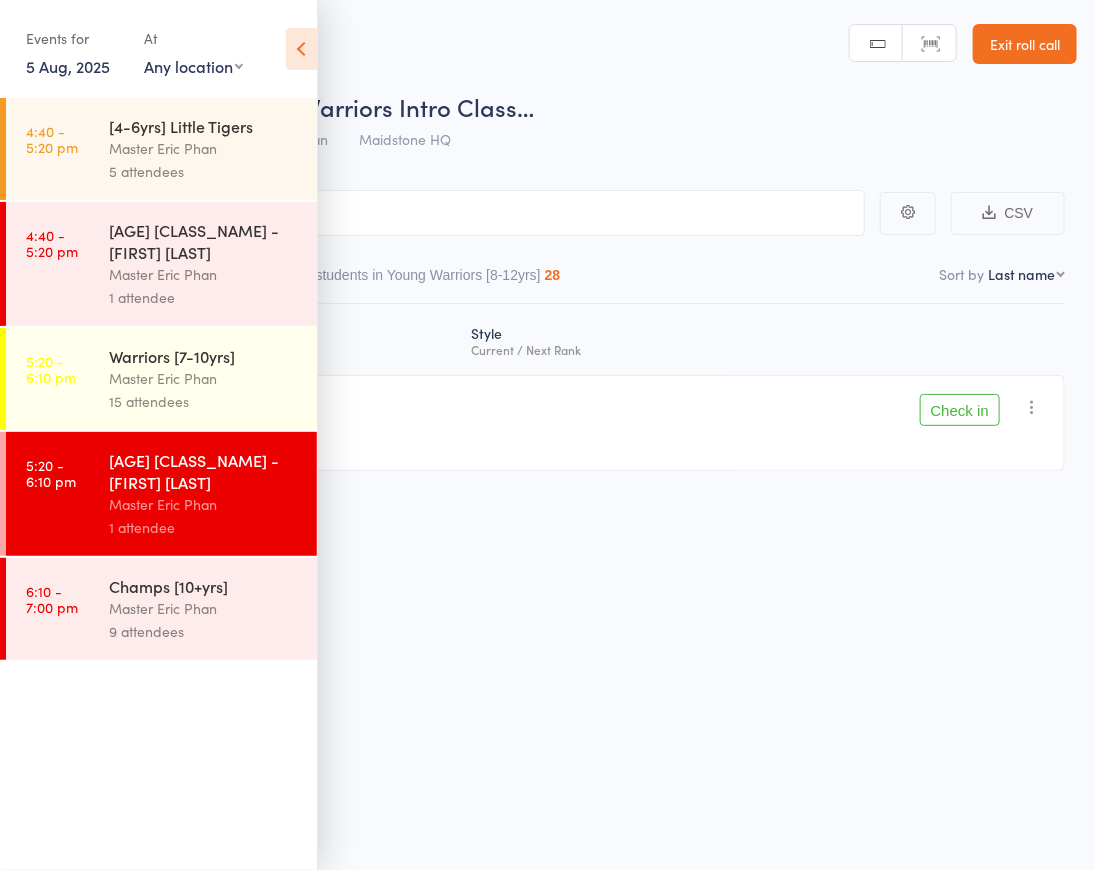 click at bounding box center [301, 49] 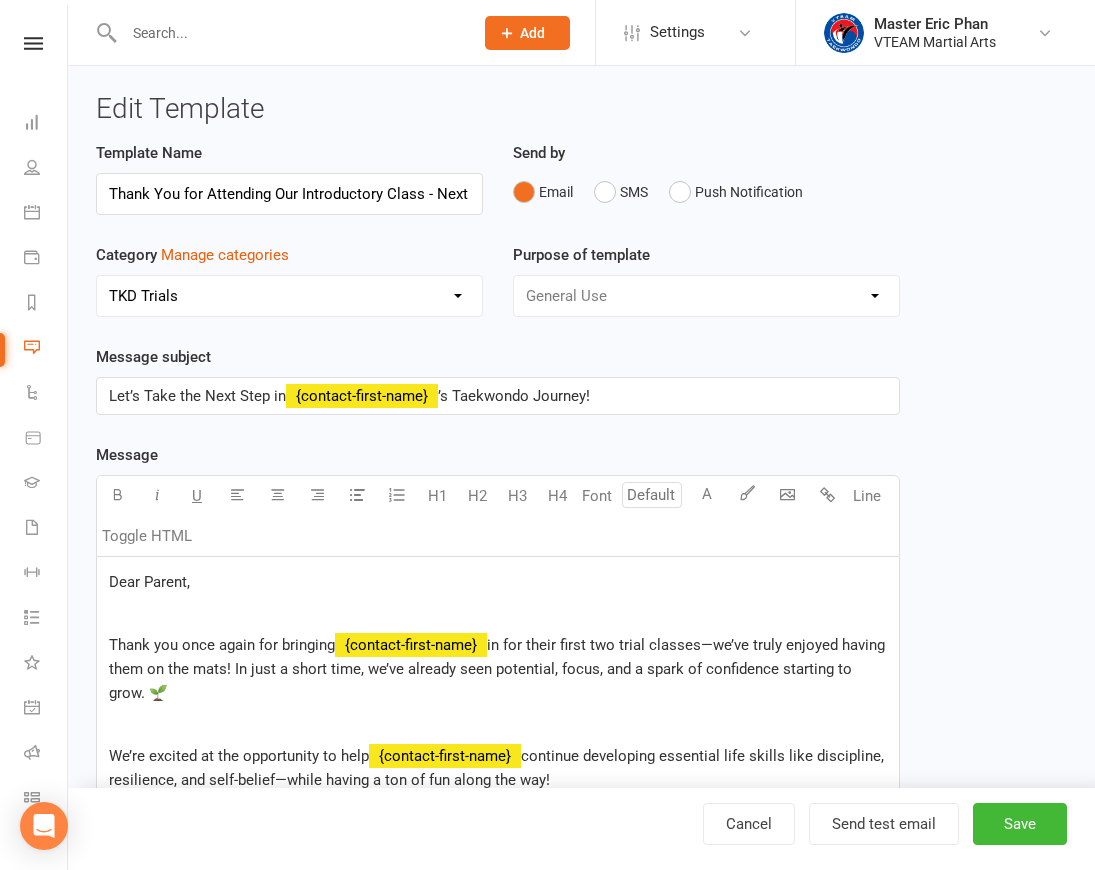 select on "6876" 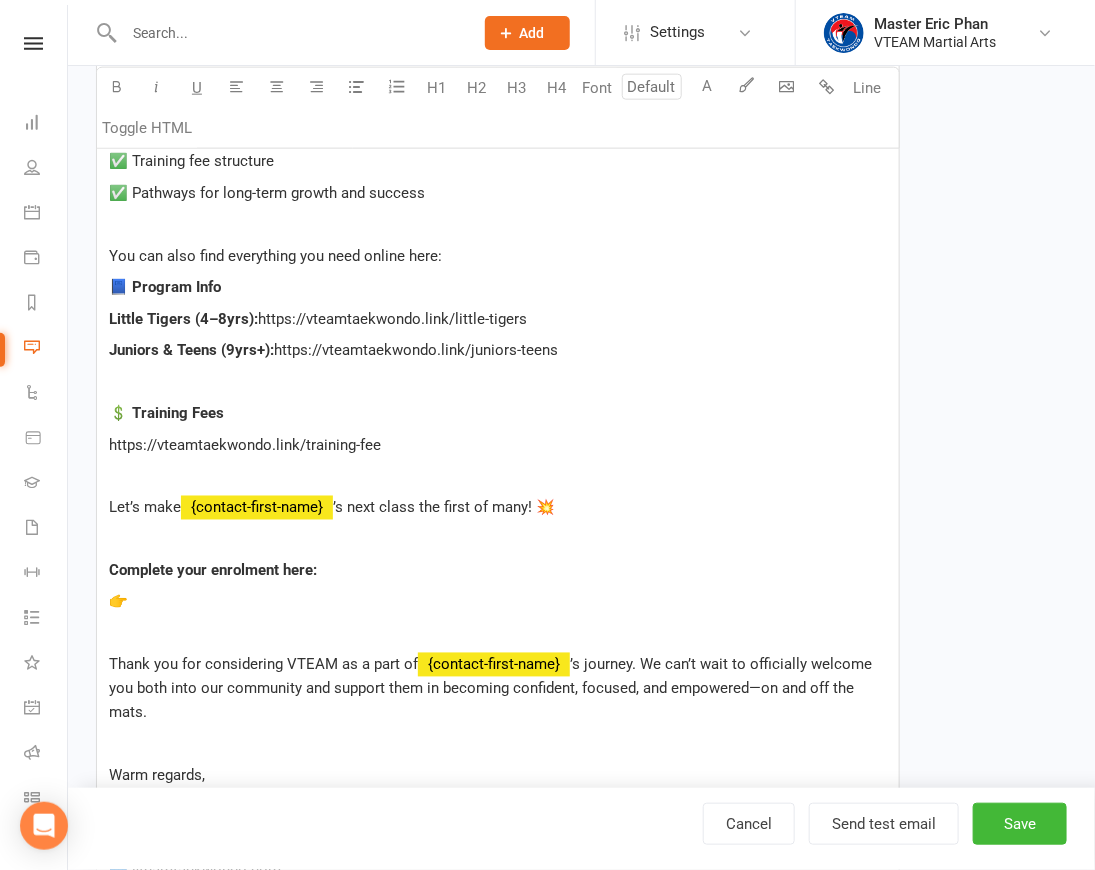 scroll, scrollTop: 0, scrollLeft: 0, axis: both 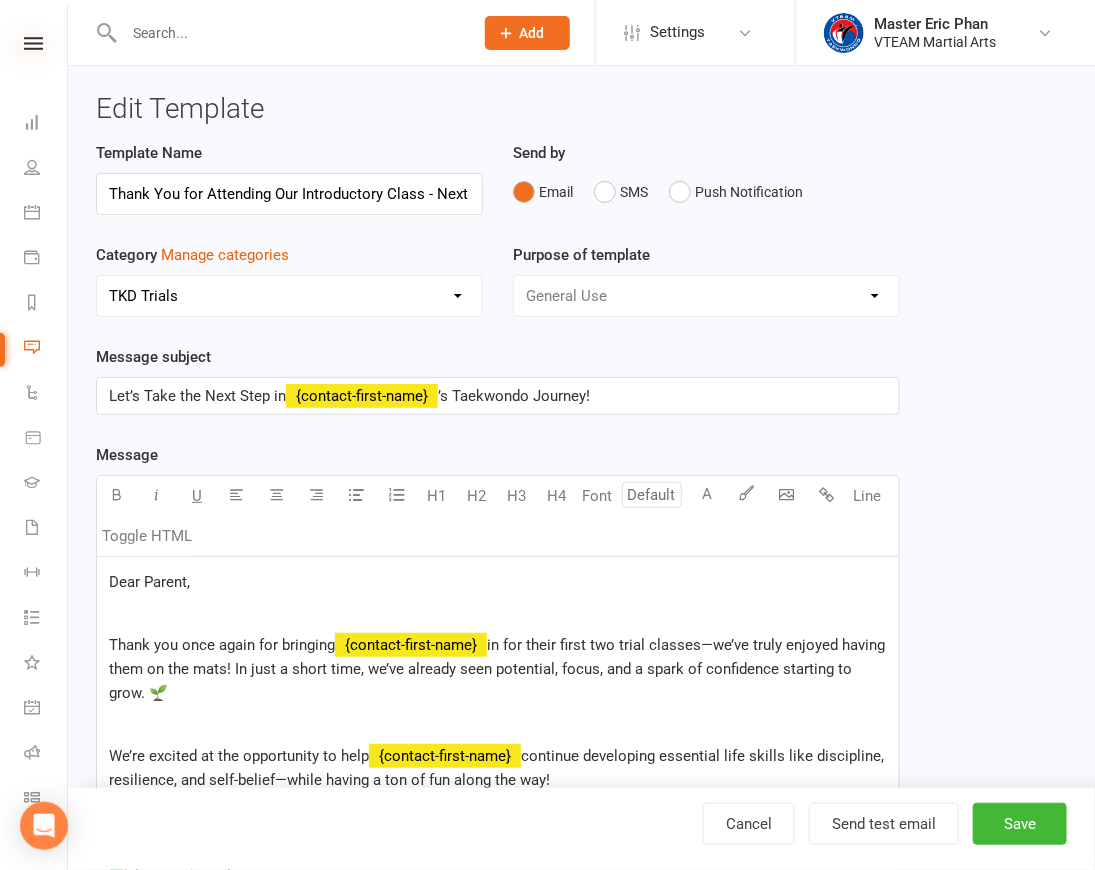 click at bounding box center [33, 43] 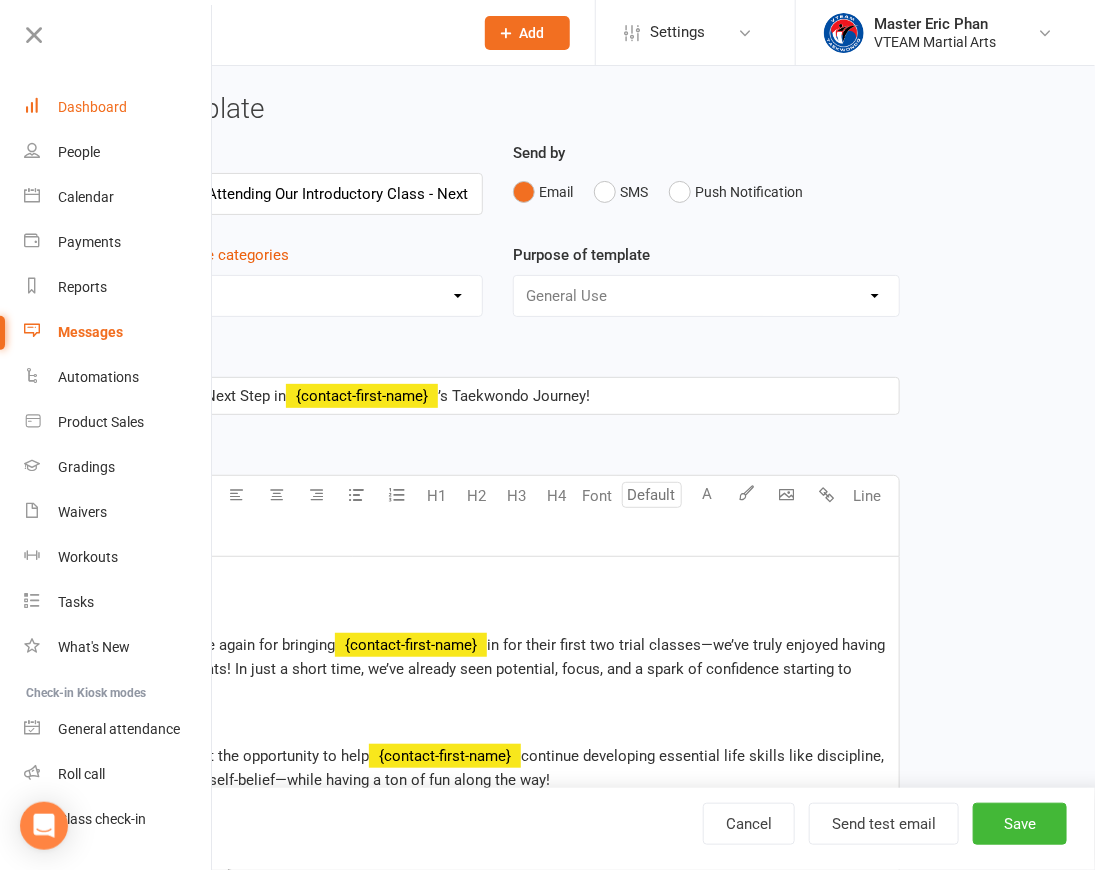 click on "Dashboard" at bounding box center (92, 107) 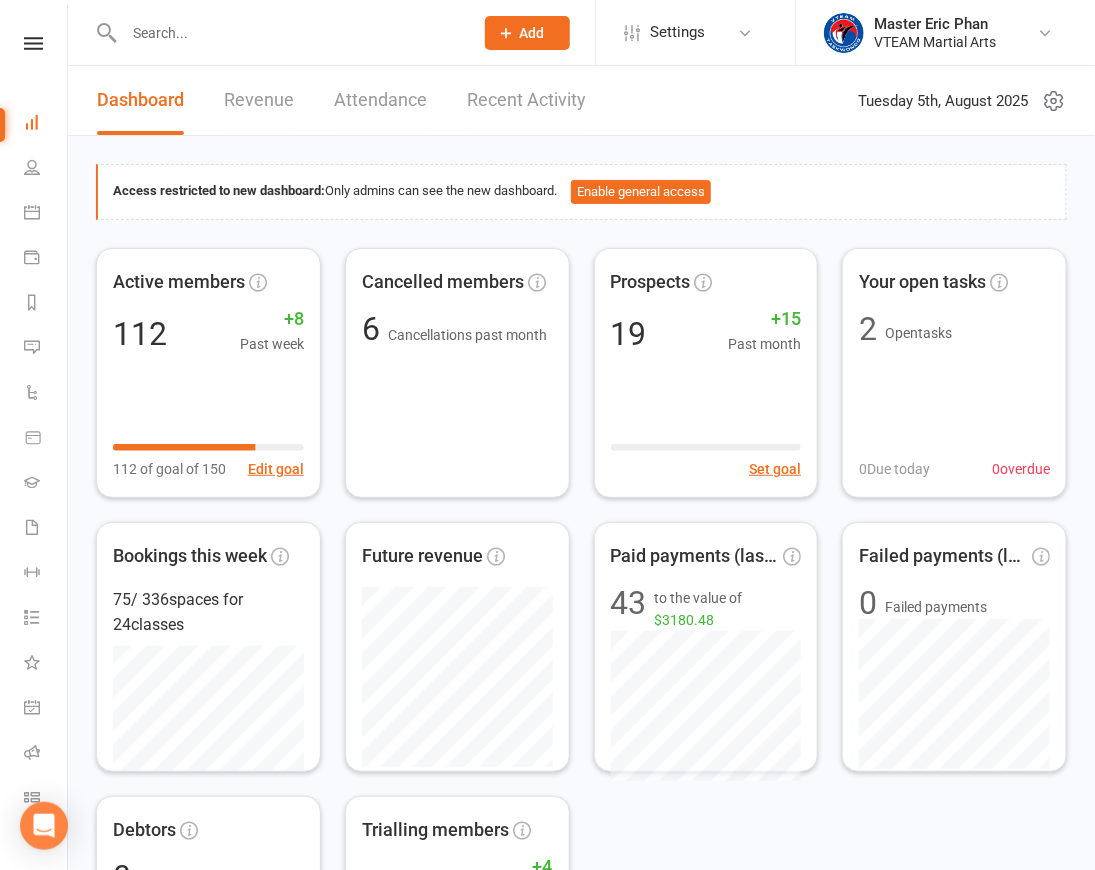 click on "Recent Activity" at bounding box center [526, 100] 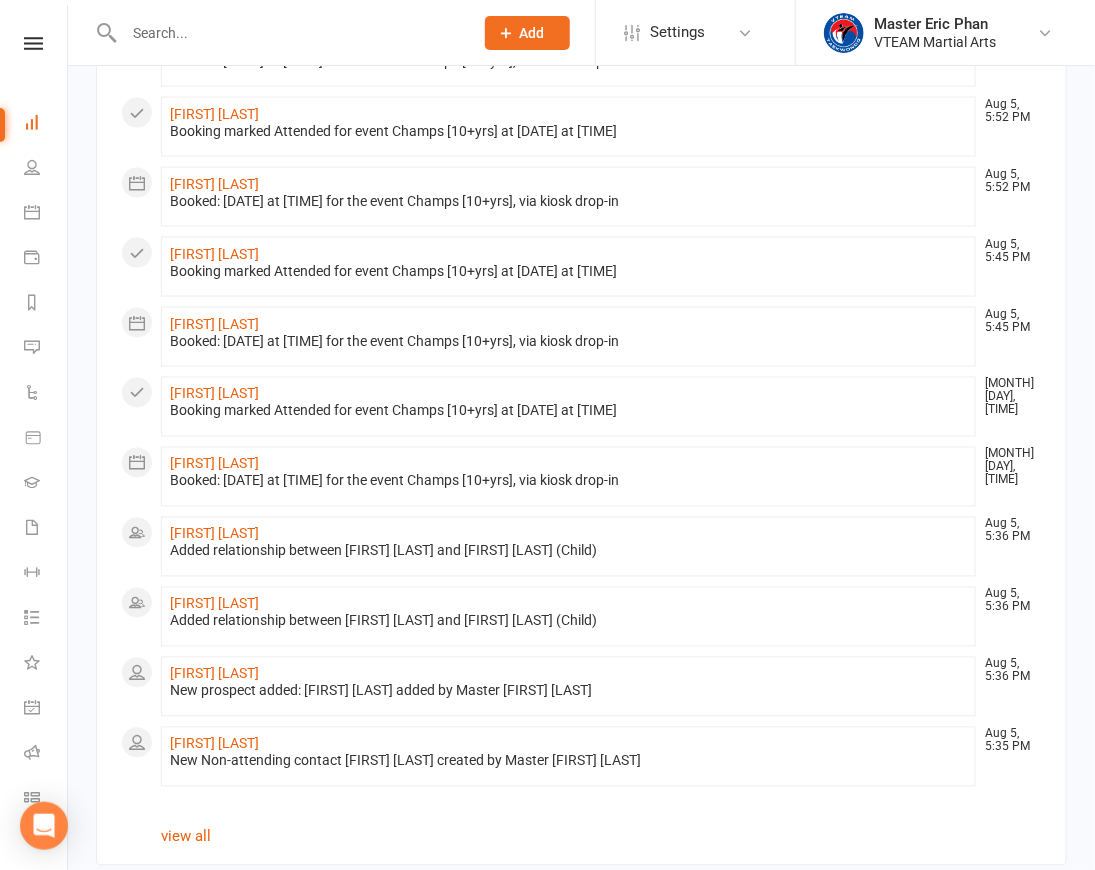 scroll, scrollTop: 873, scrollLeft: 0, axis: vertical 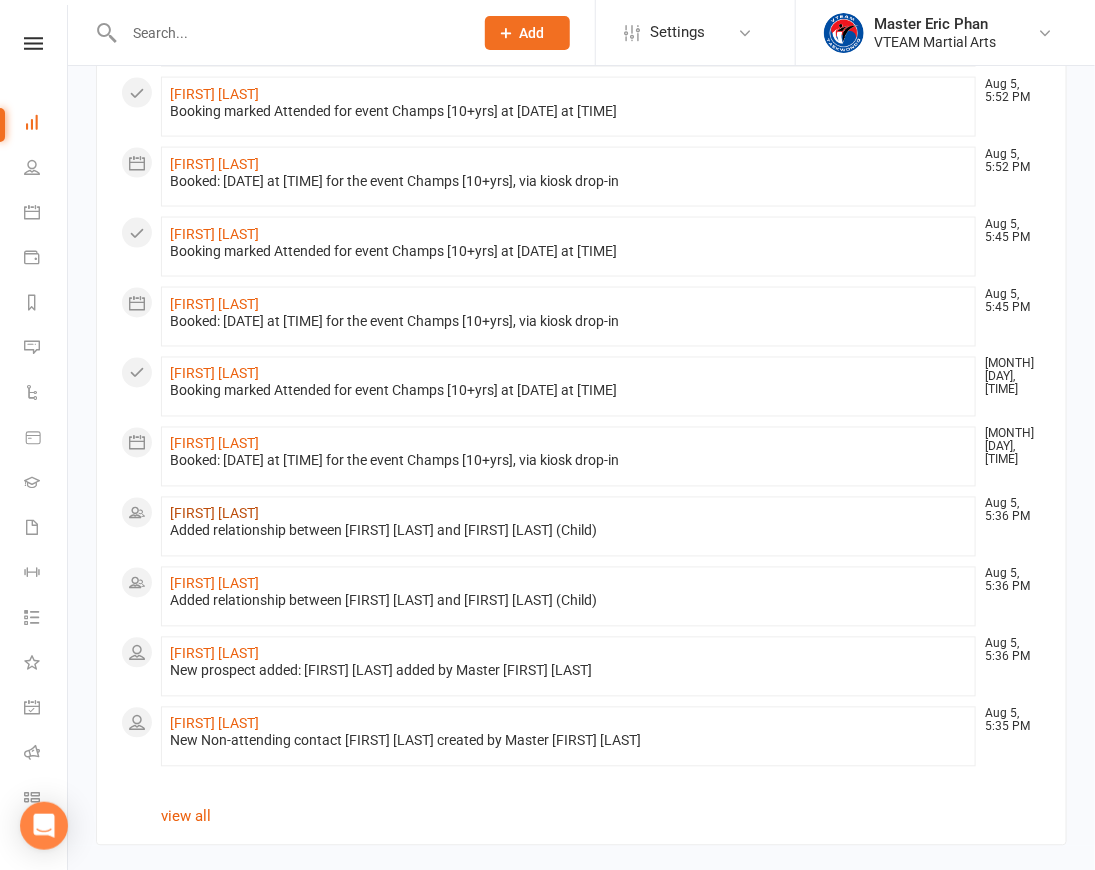 click on "[FIRST] [LAST]" at bounding box center [214, 514] 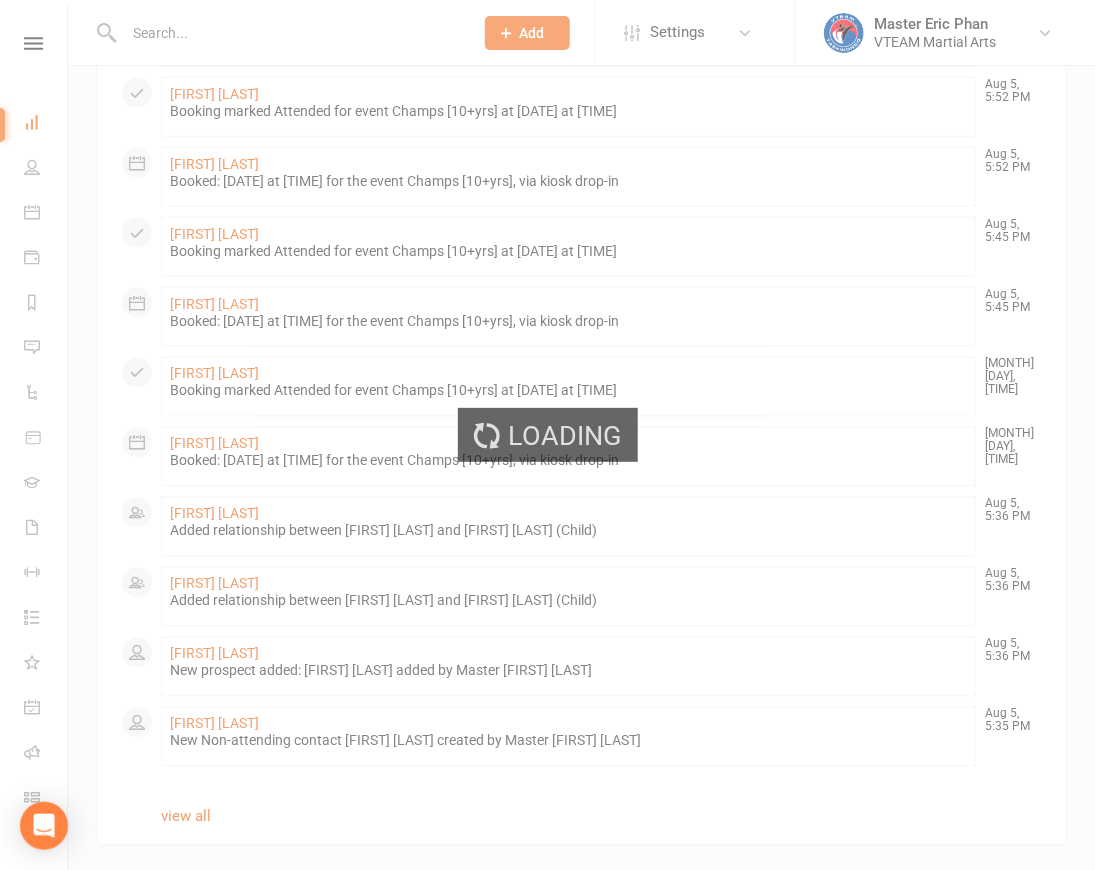 scroll, scrollTop: 0, scrollLeft: 0, axis: both 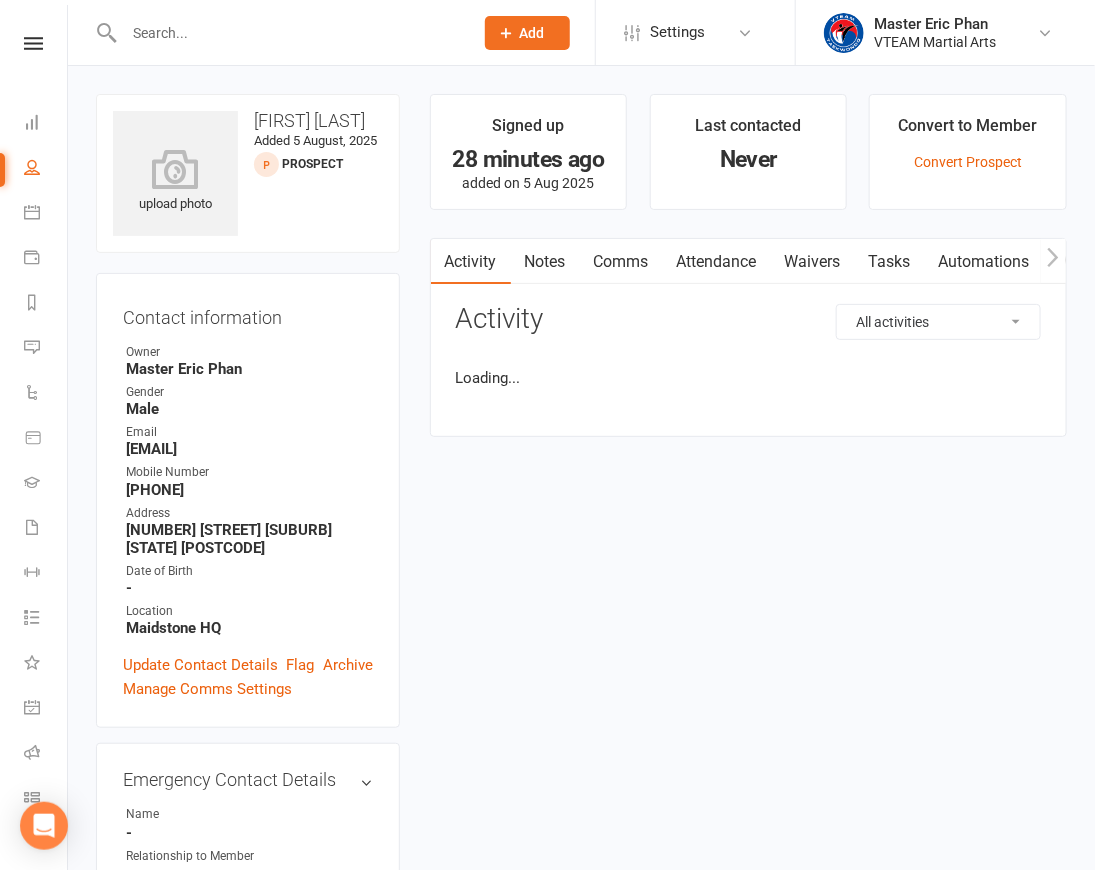 click on "Automations" at bounding box center [984, 262] 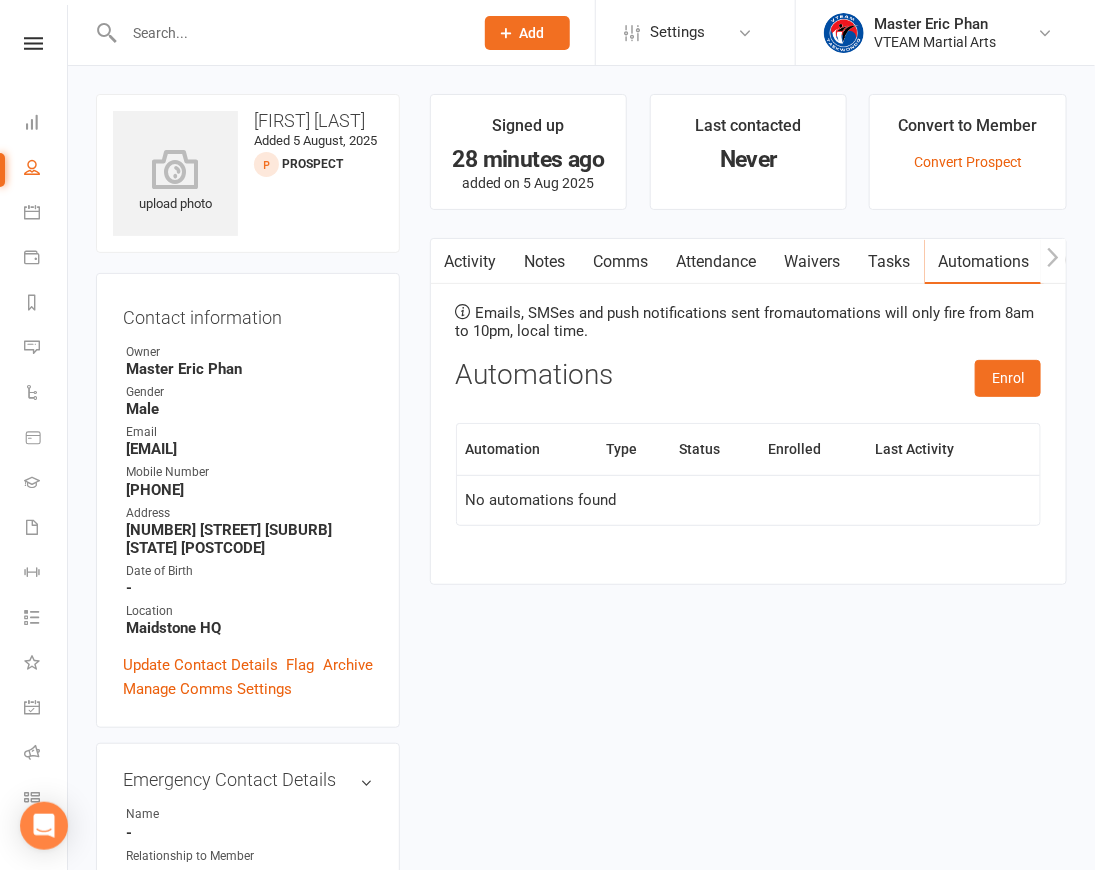 click on "Attendance" at bounding box center [717, 262] 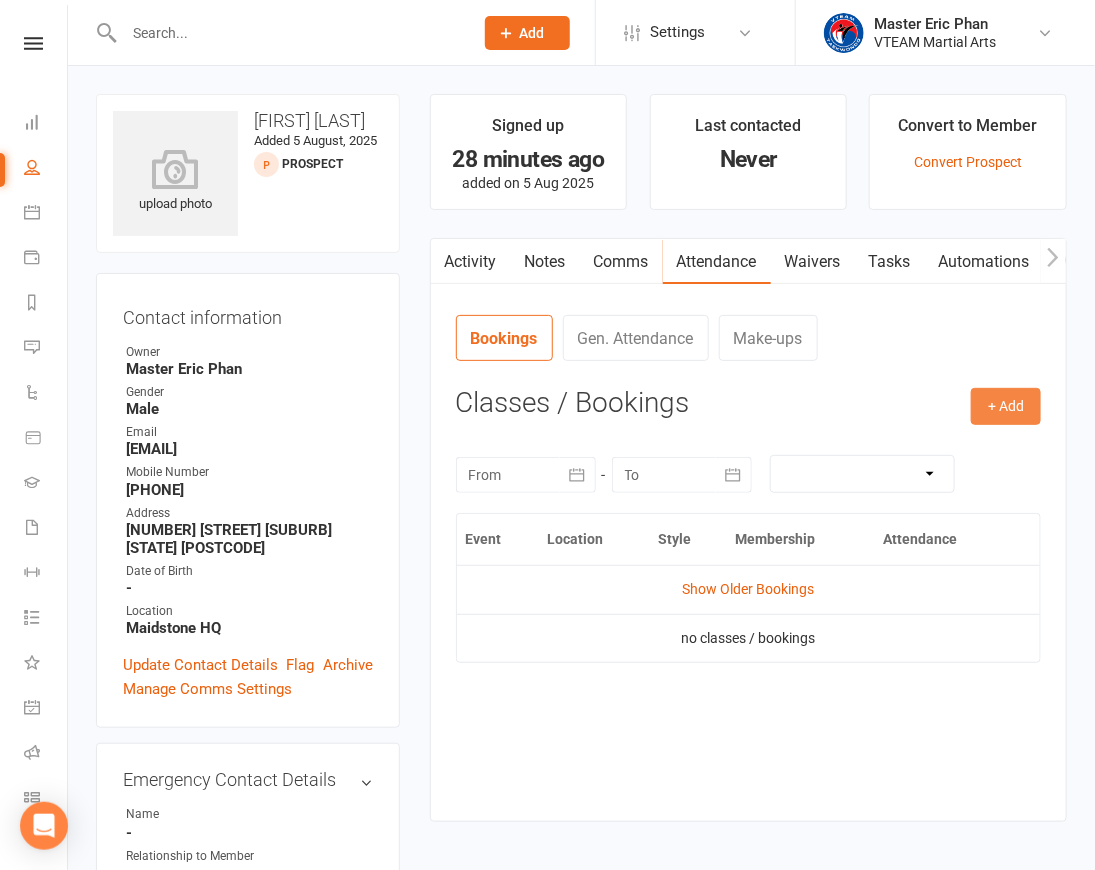 click on "+ Add" at bounding box center [1006, 406] 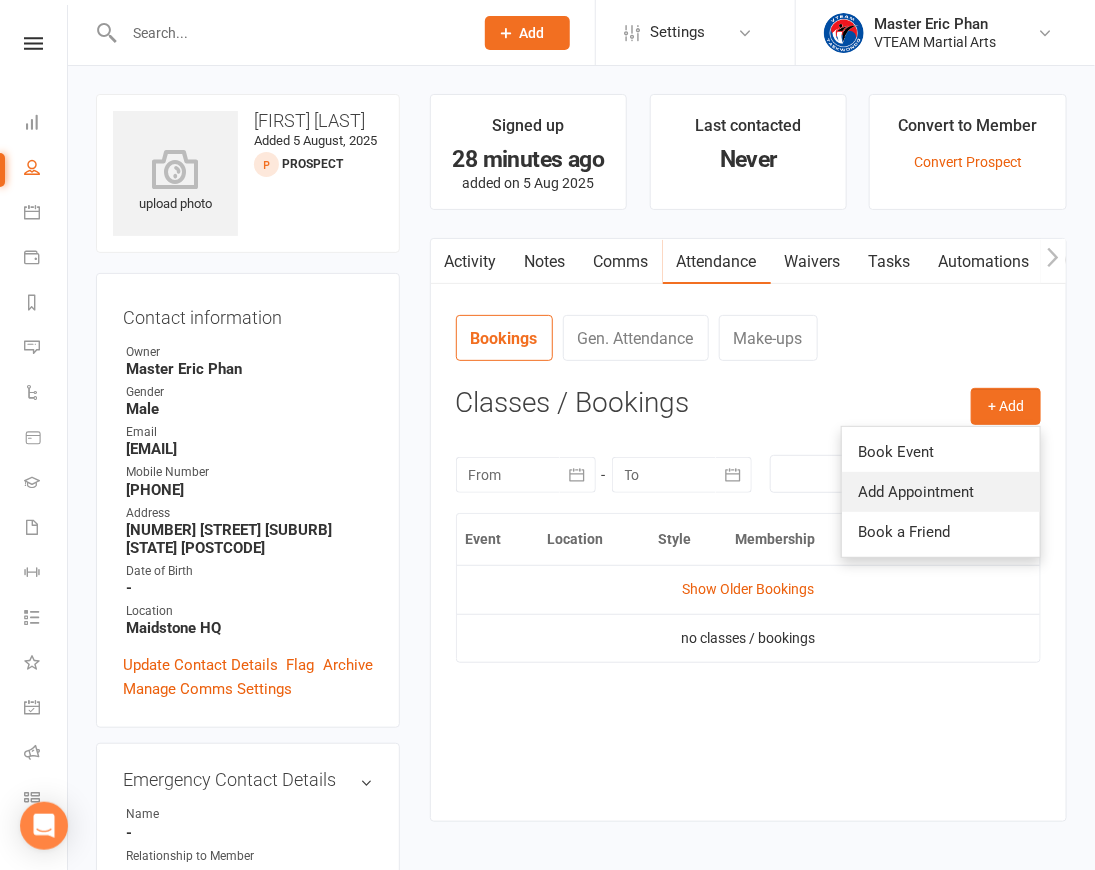 click on "Add Appointment" at bounding box center [941, 492] 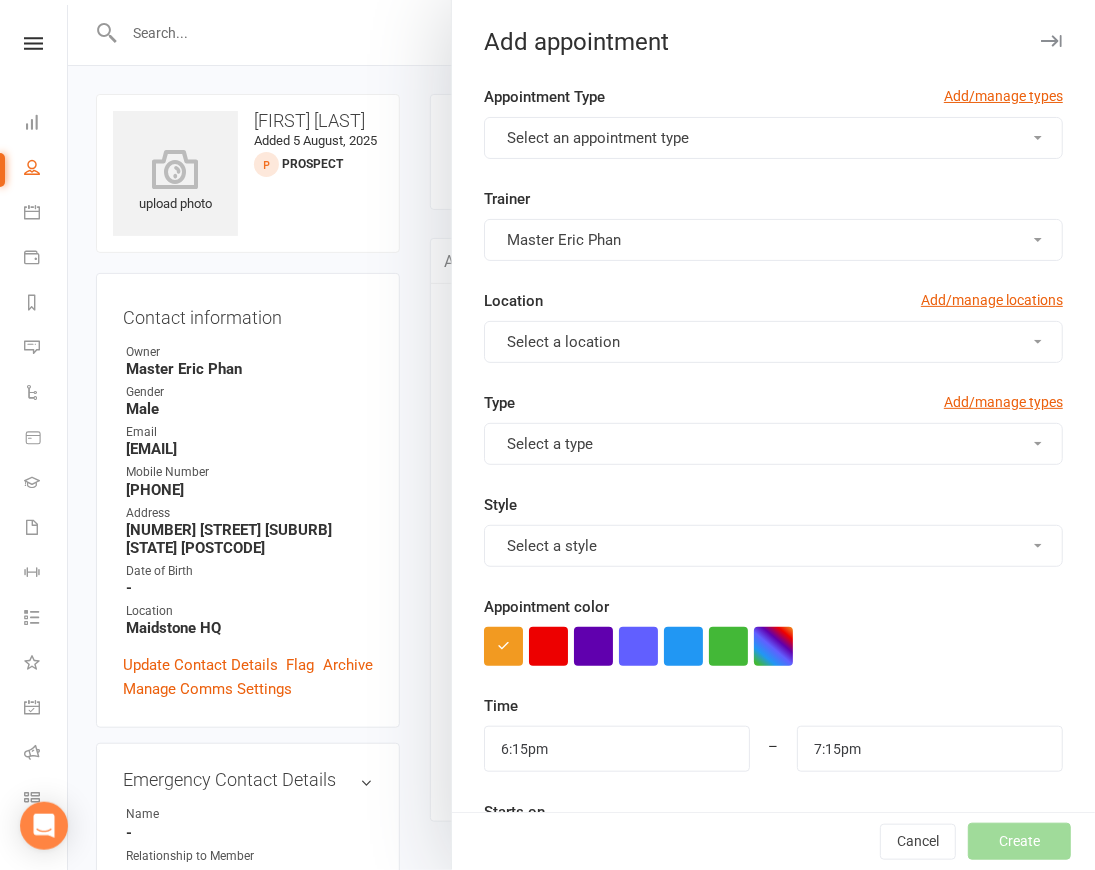 click on "Select an appointment type" at bounding box center (773, 138) 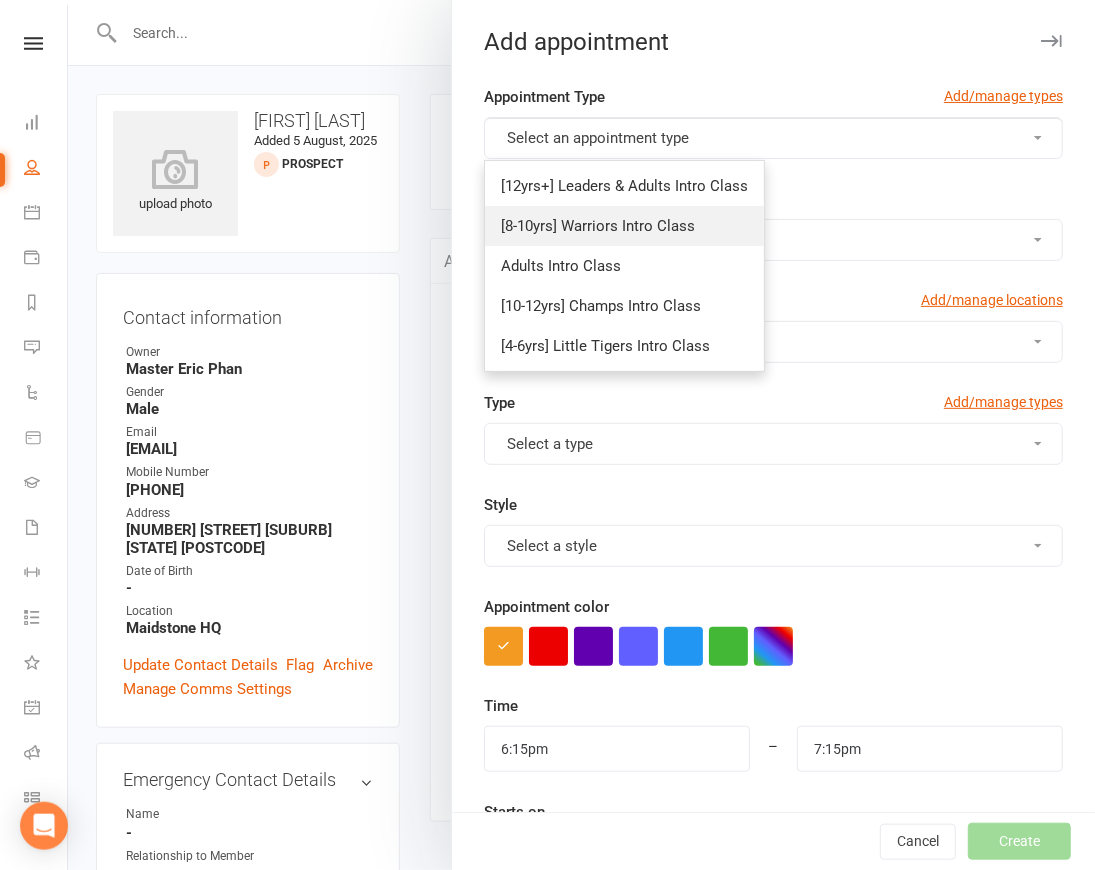 click on "[8-10yrs] Warriors Intro Class" at bounding box center [598, 226] 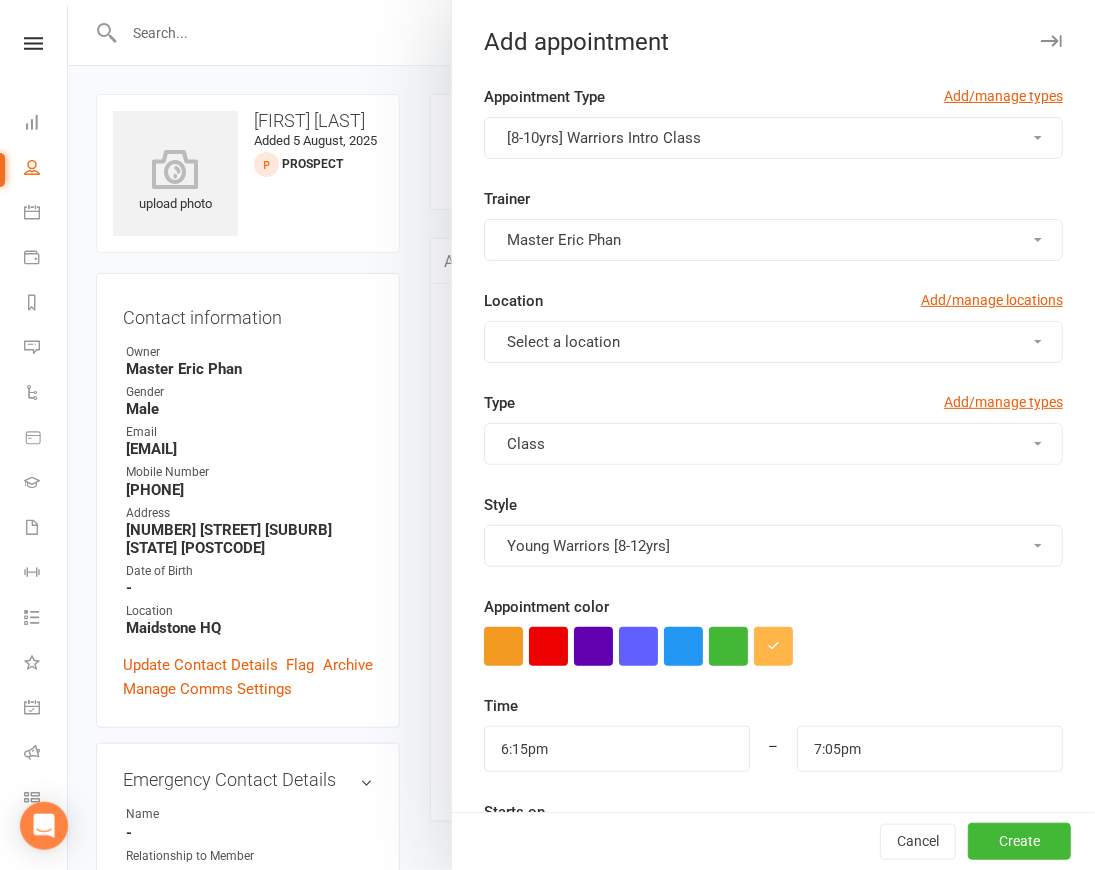 click on "Select a location" at bounding box center [773, 342] 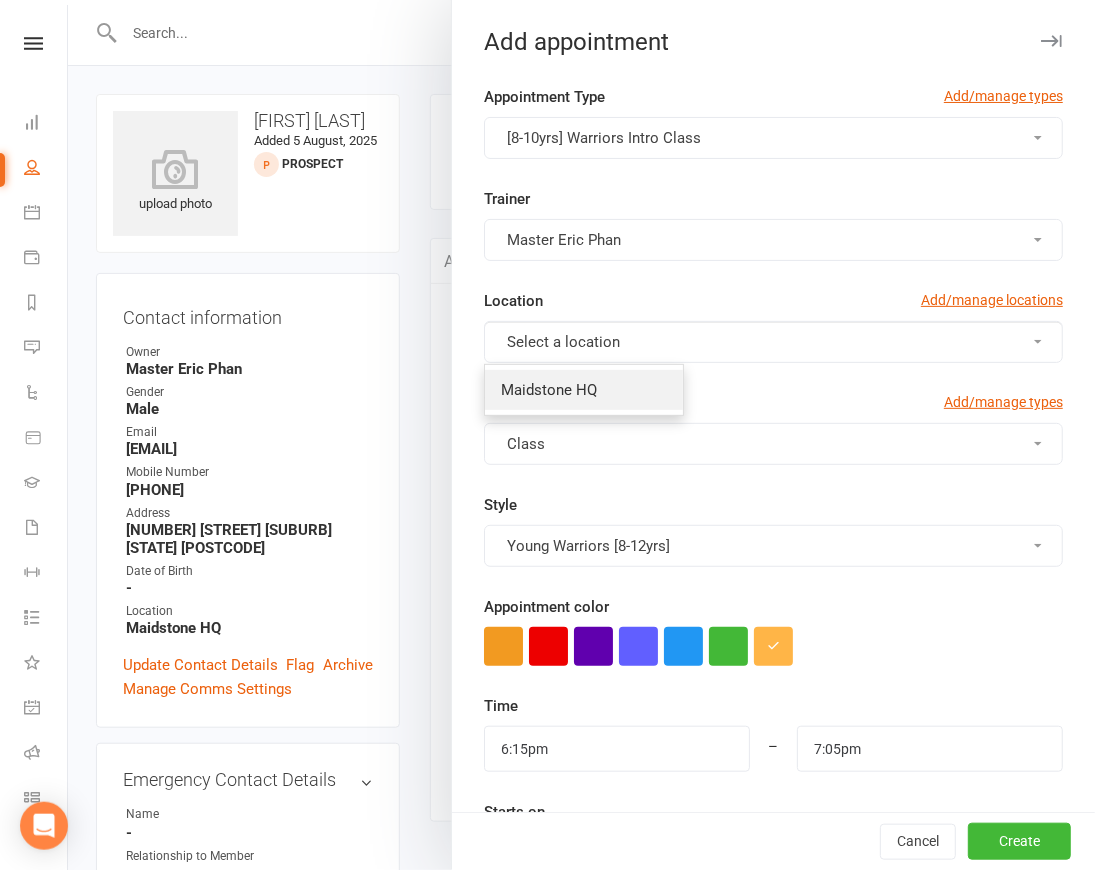 click on "Maidstone HQ" at bounding box center [584, 390] 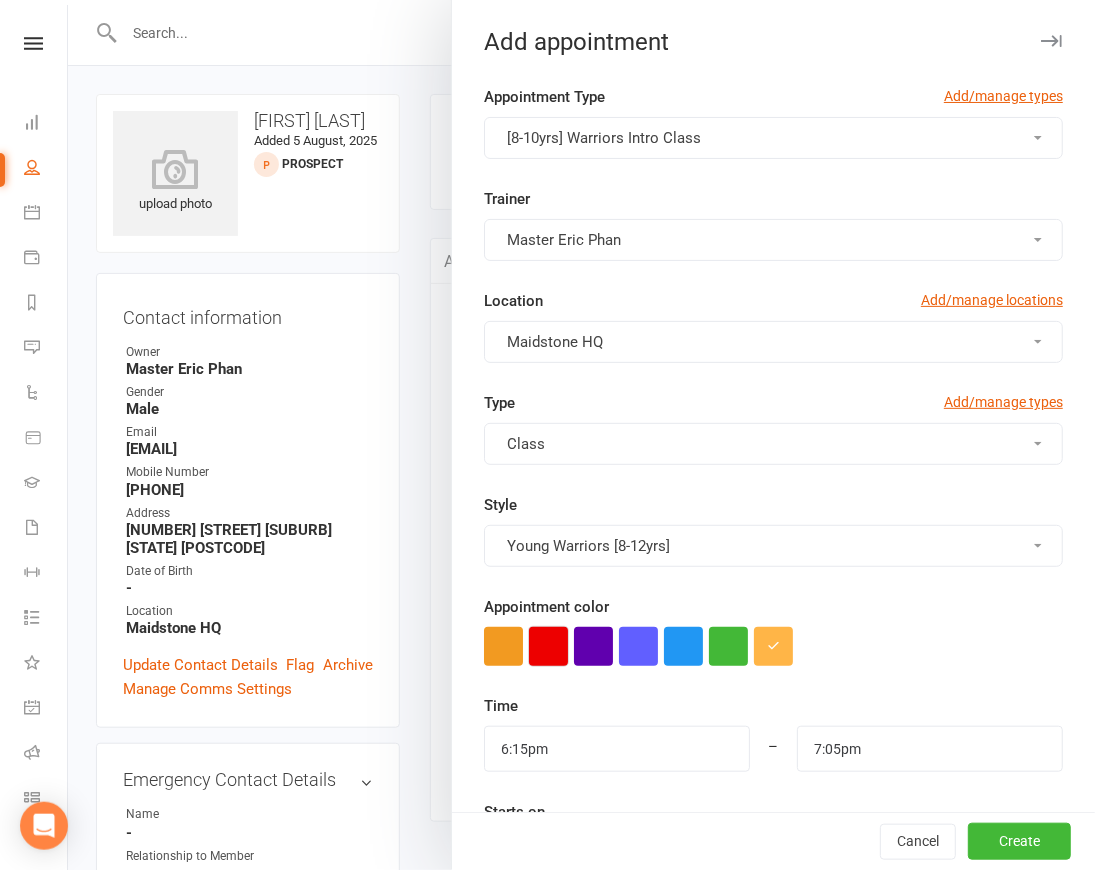 click at bounding box center [548, 646] 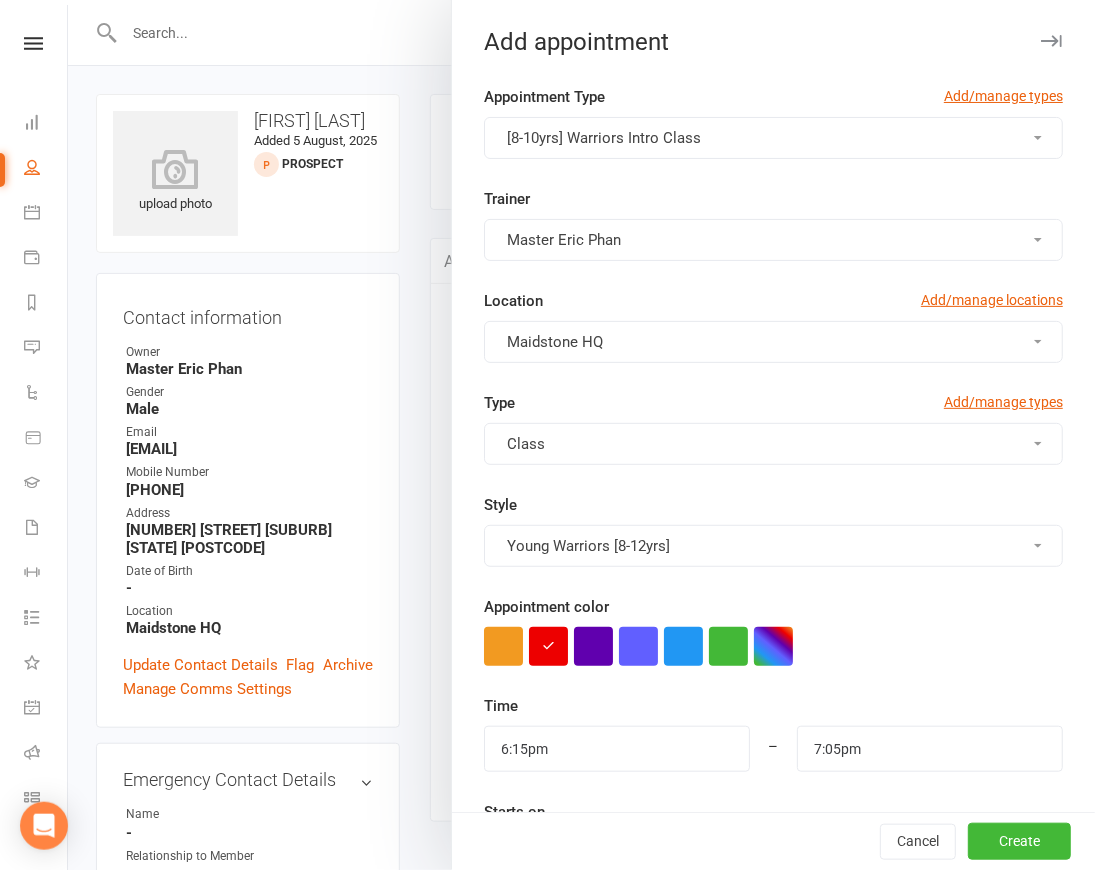 scroll, scrollTop: 527, scrollLeft: 0, axis: vertical 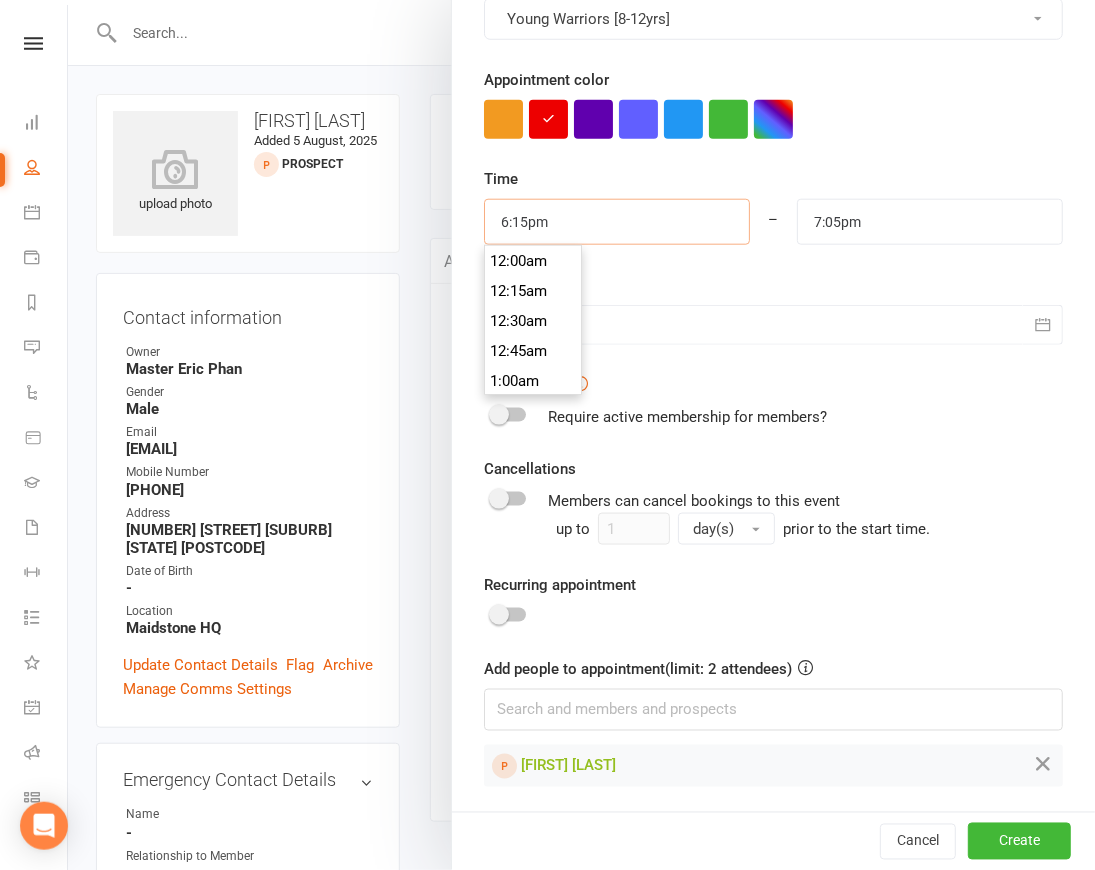 click on "6:15pm" at bounding box center [617, 222] 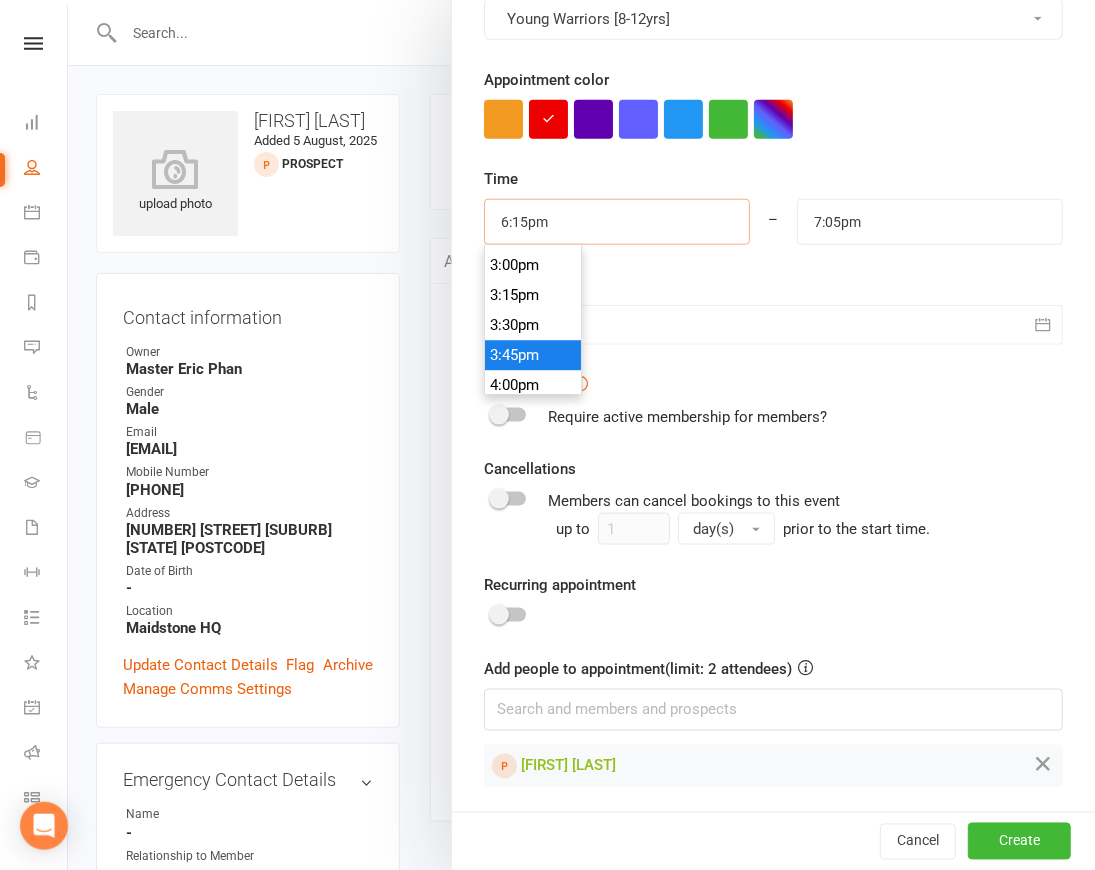 scroll, scrollTop: 1886, scrollLeft: 0, axis: vertical 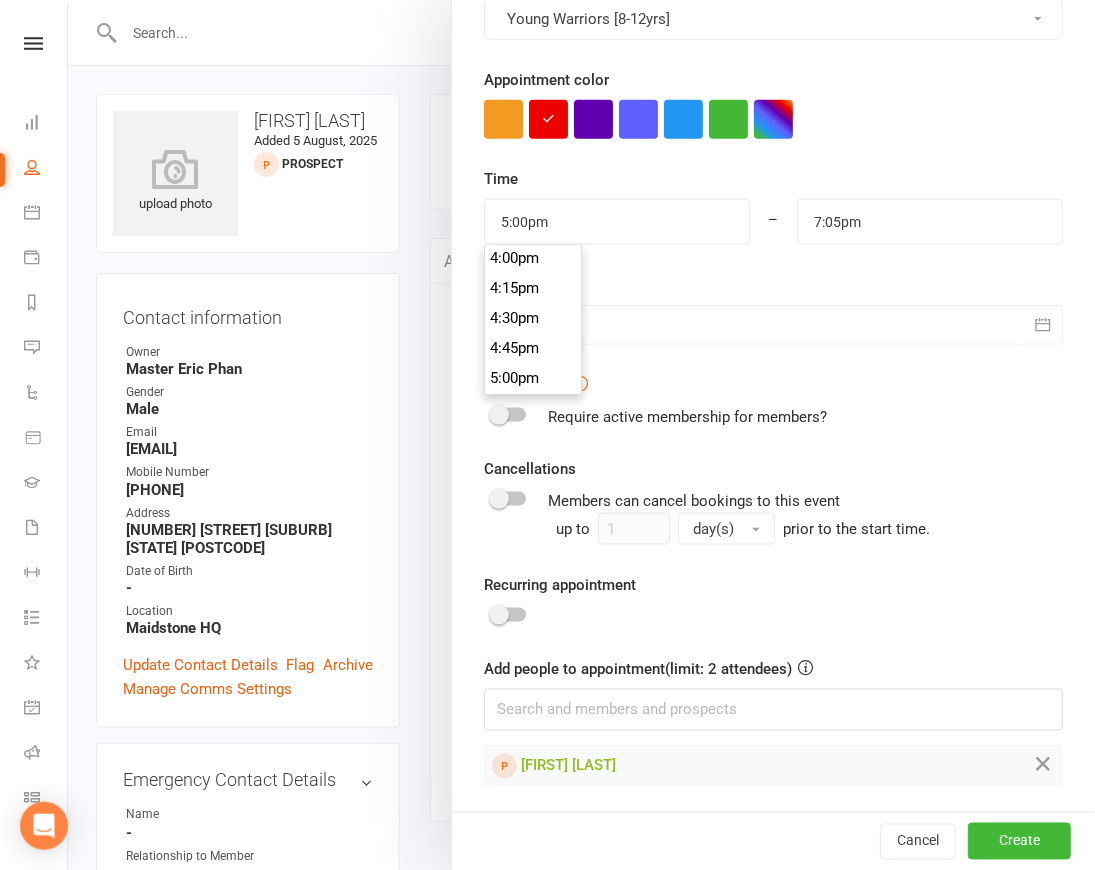 click on "5:00pm" at bounding box center [533, 379] 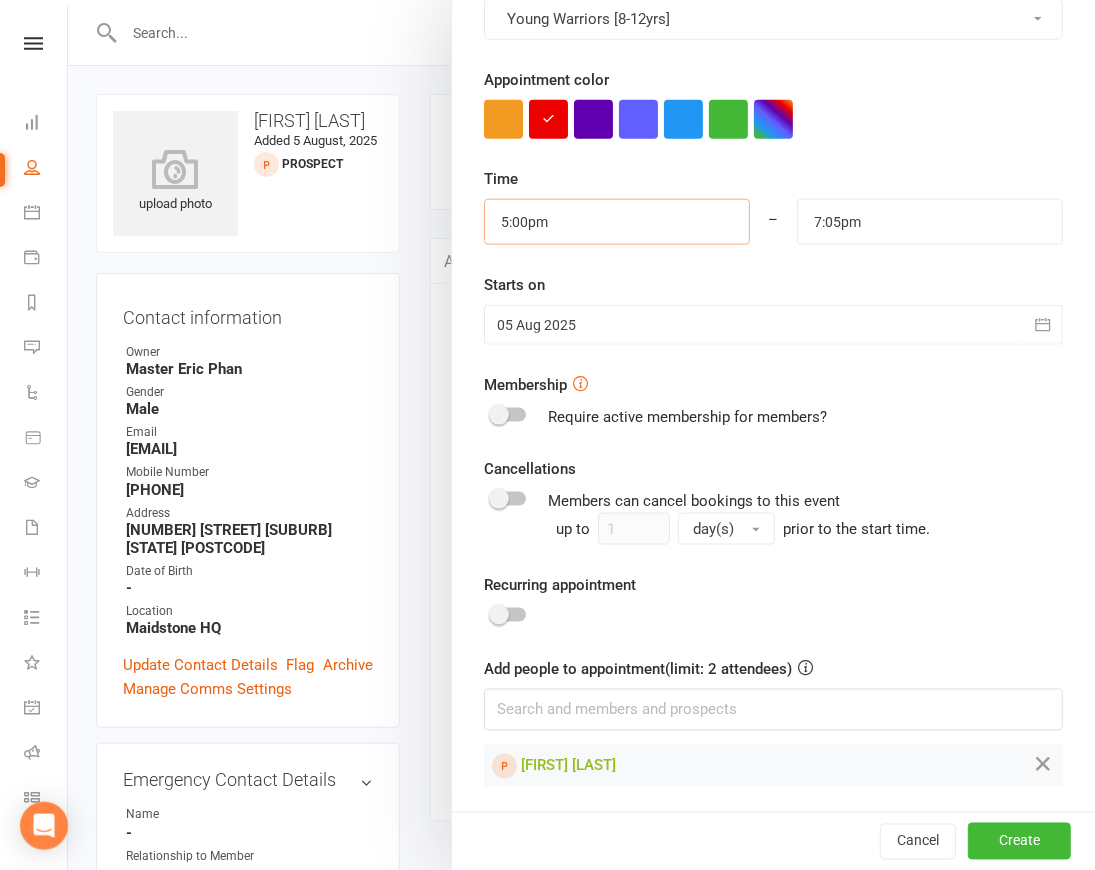 click on "5:00pm" at bounding box center [617, 222] 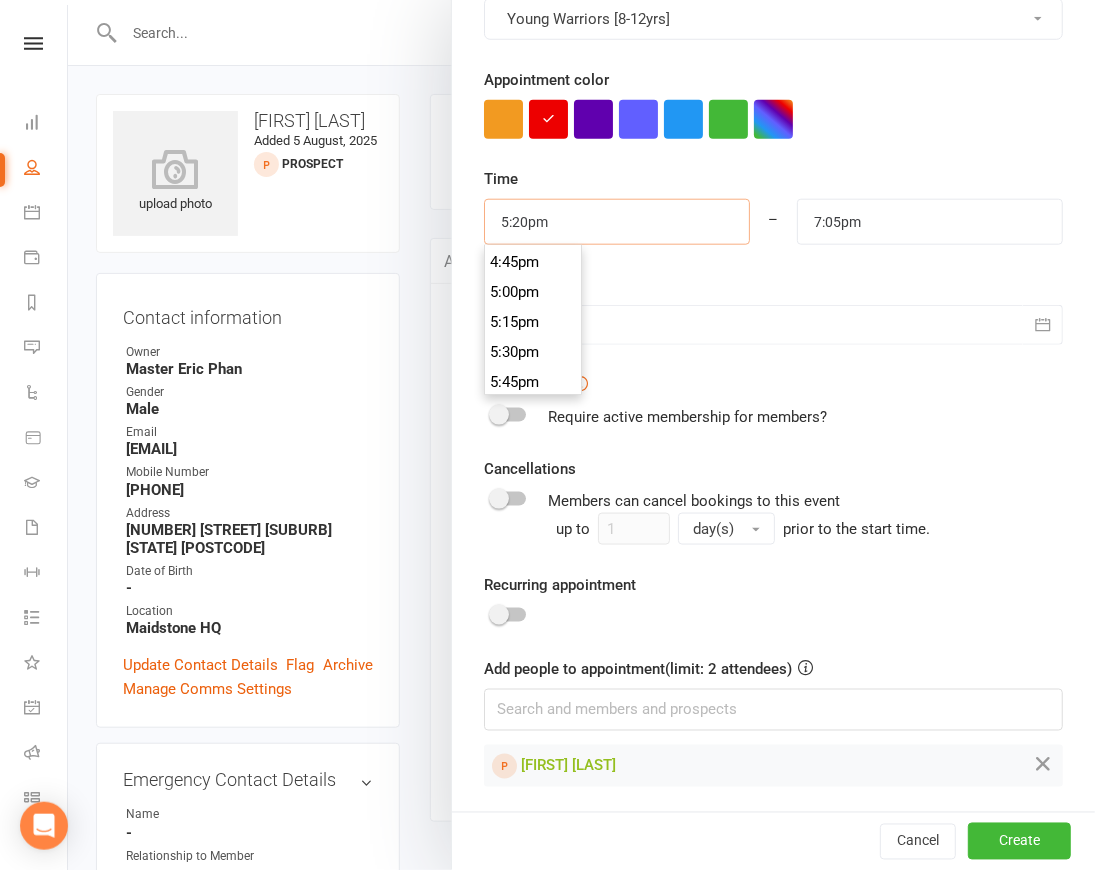 type on "5:20pm" 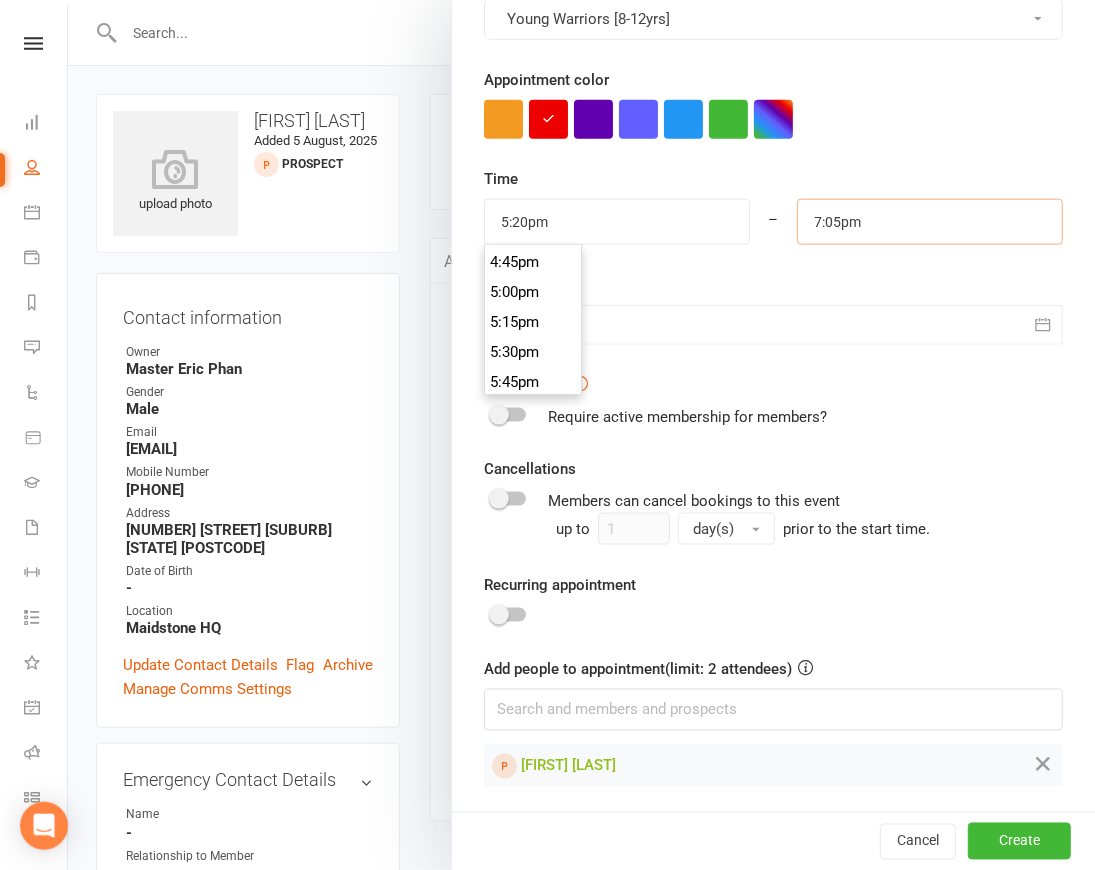 click on "7:05pm" at bounding box center [930, 222] 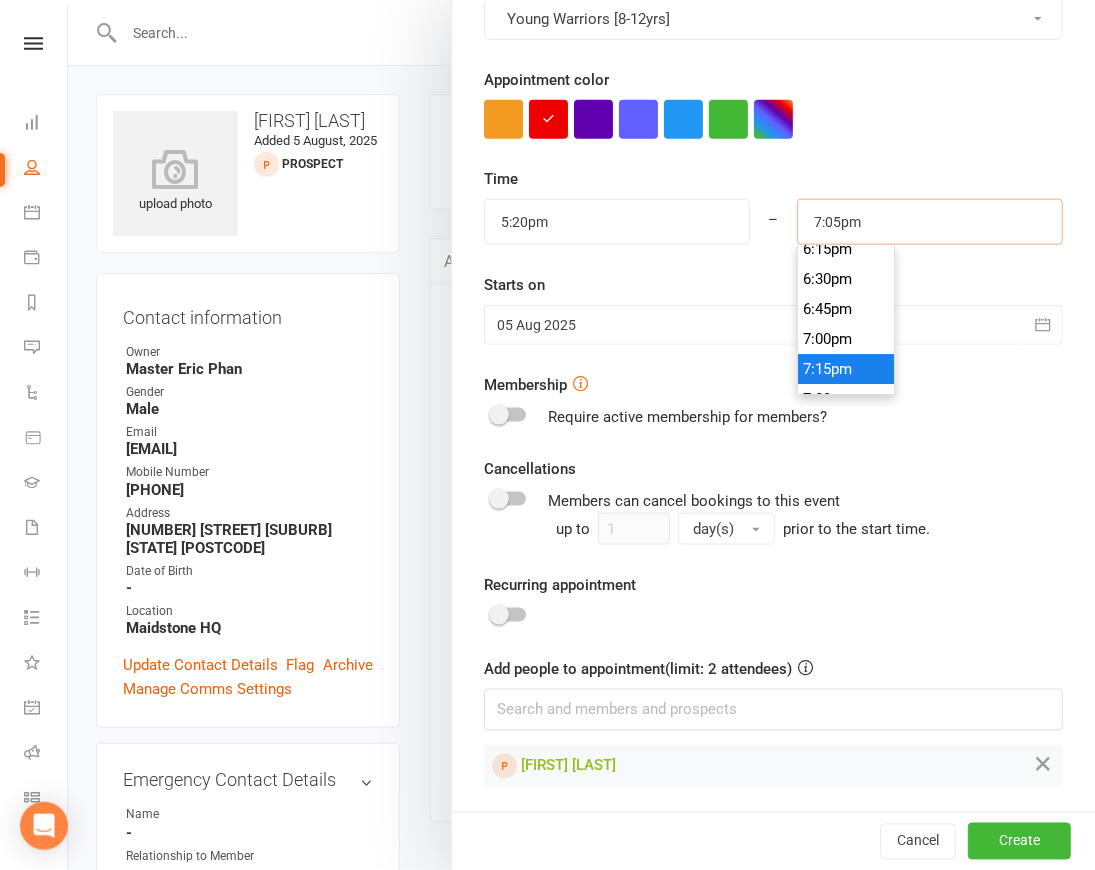 scroll, scrollTop: 2158, scrollLeft: 0, axis: vertical 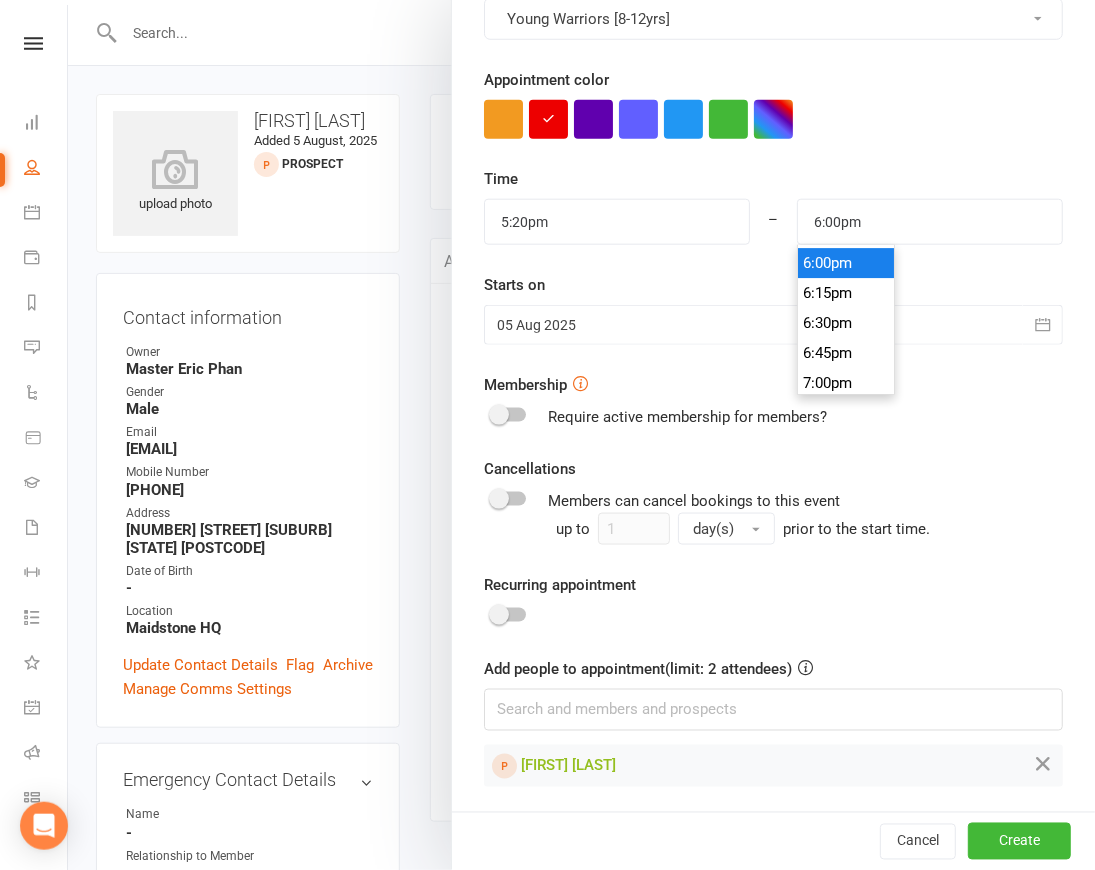 click on "6:00pm" at bounding box center (846, 263) 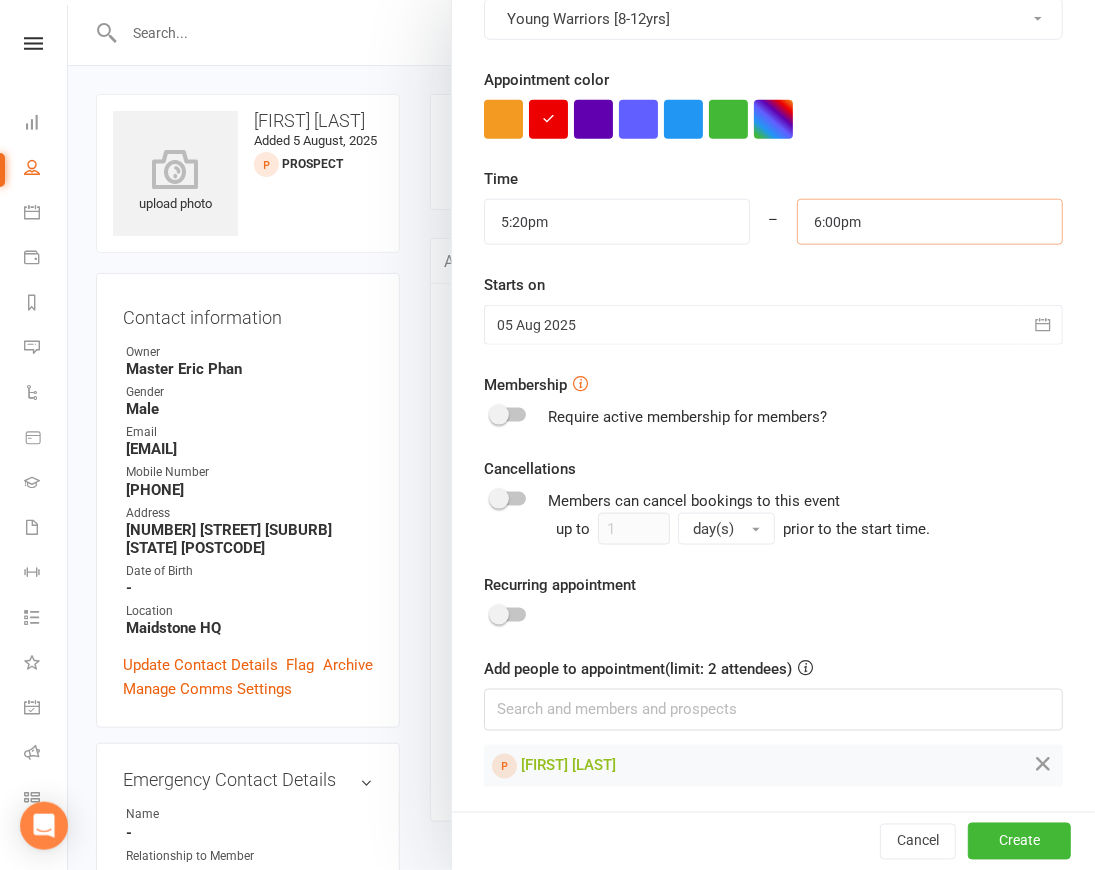 click on "6:00pm" at bounding box center (930, 222) 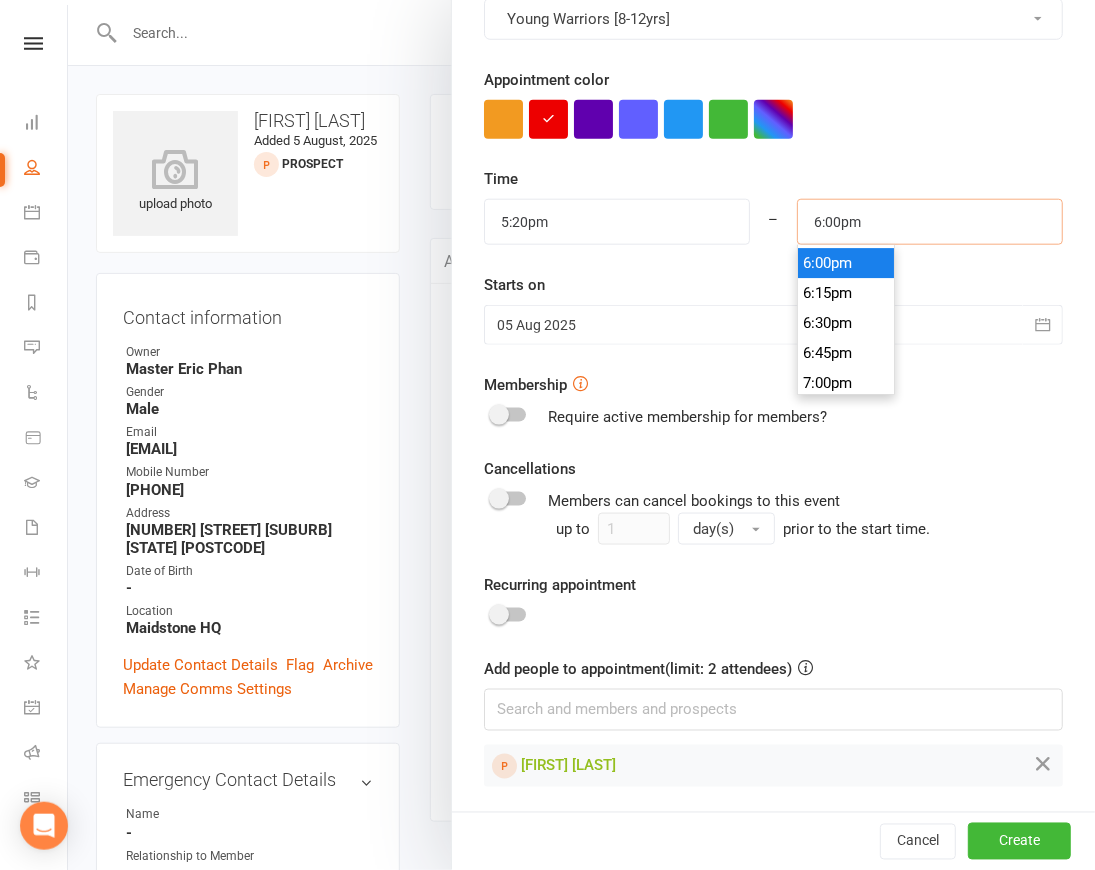 scroll, scrollTop: 2129, scrollLeft: 0, axis: vertical 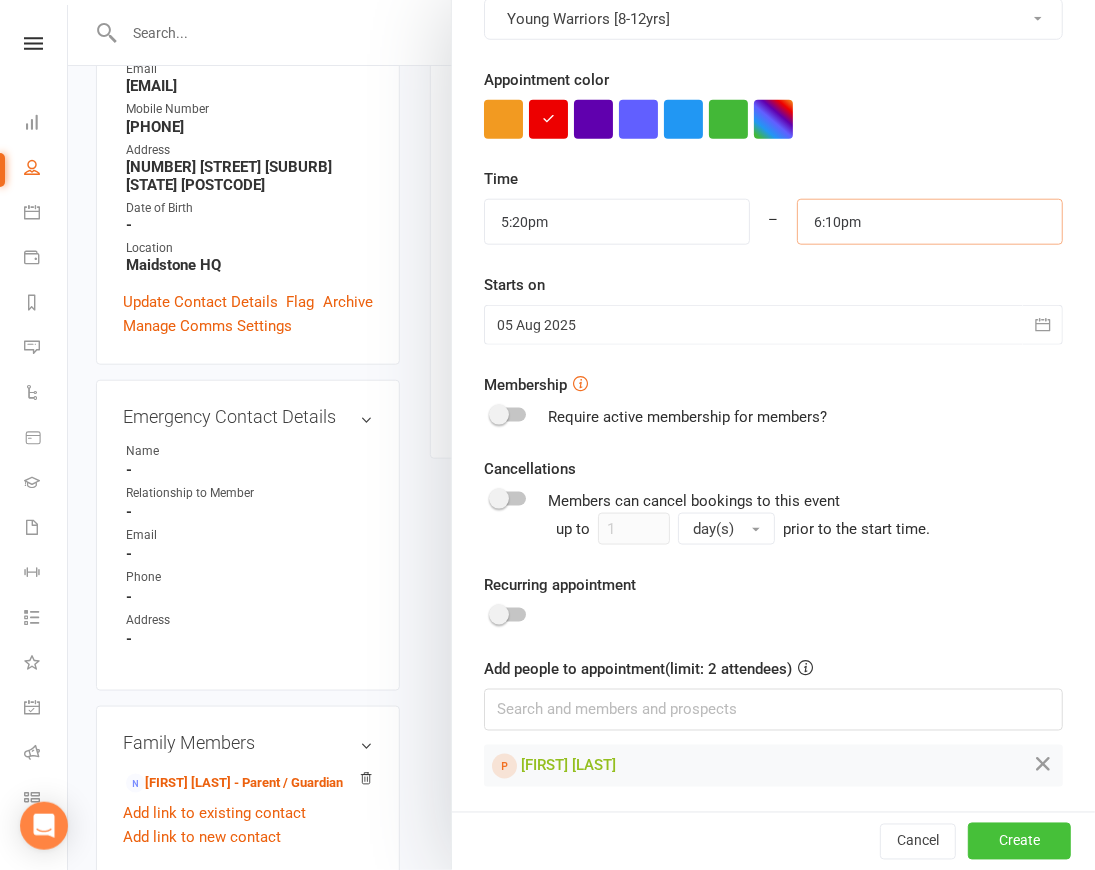type on "6:10pm" 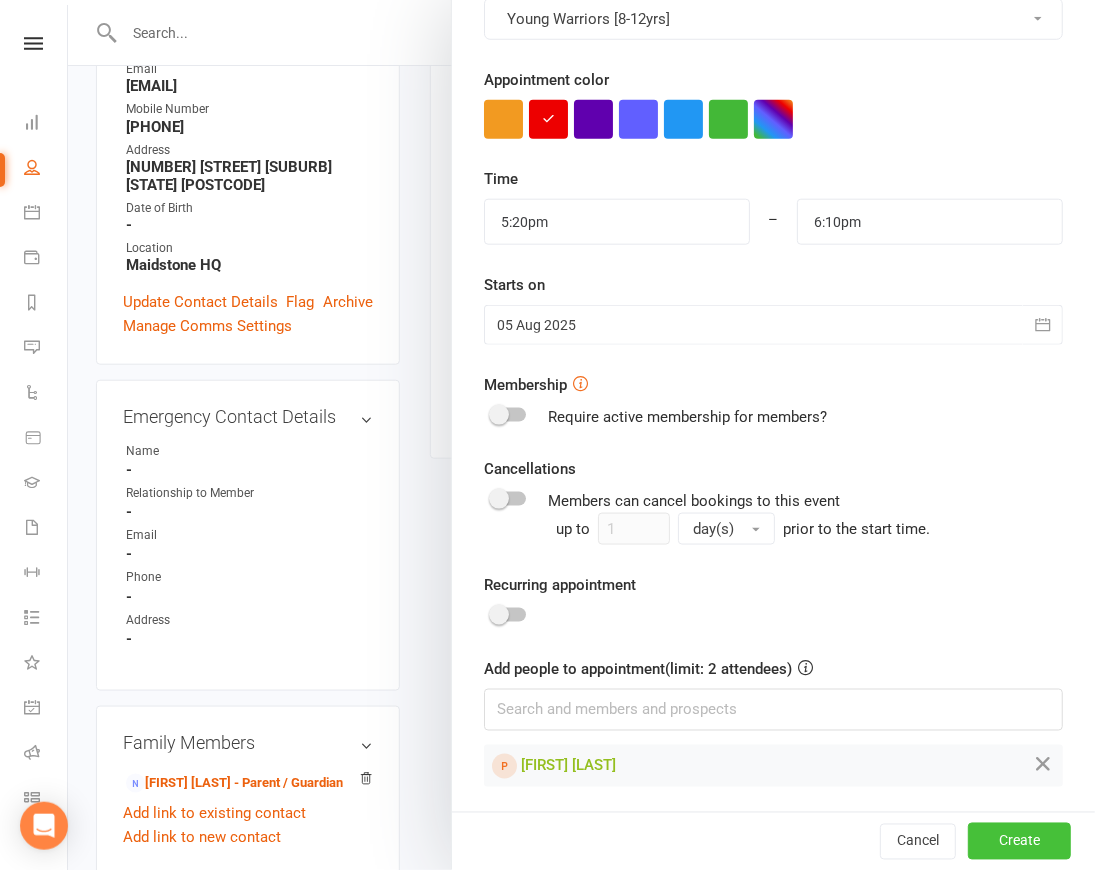 click on "Create" at bounding box center (1019, 842) 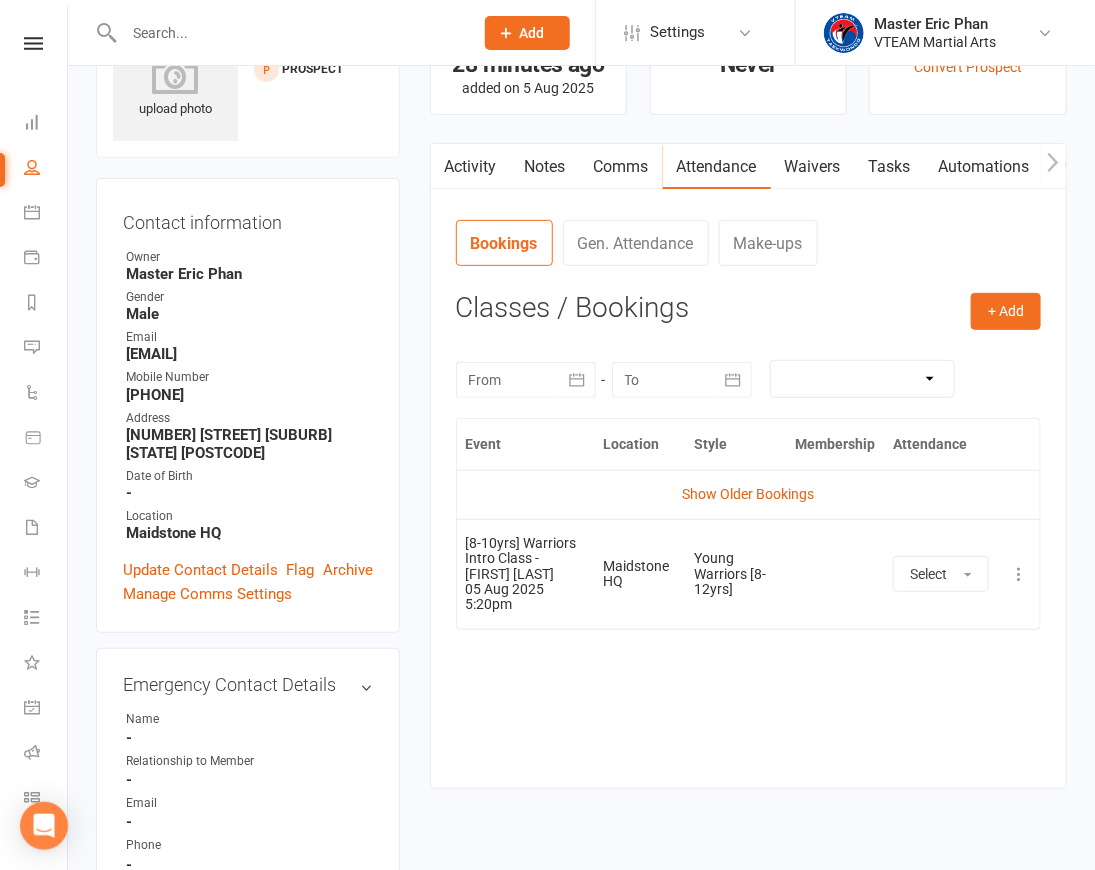 scroll, scrollTop: 0, scrollLeft: 0, axis: both 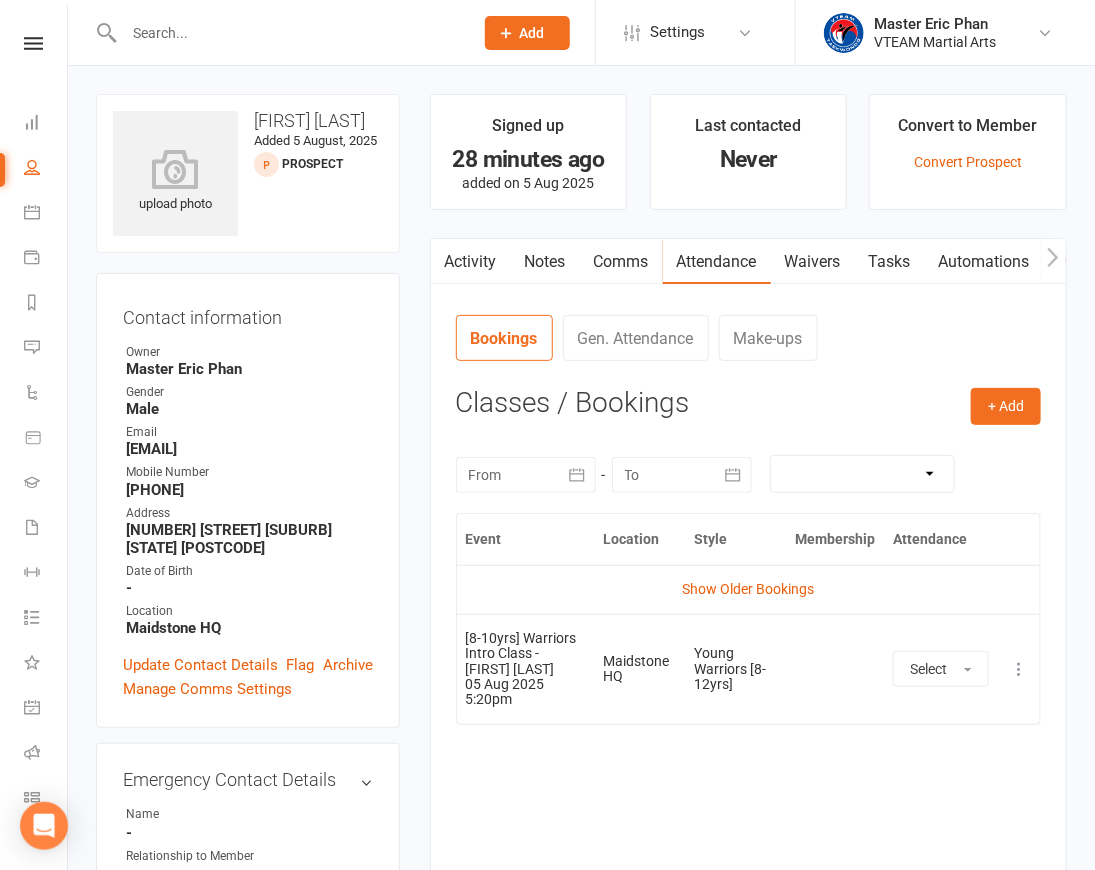 click on "Automations" at bounding box center [984, 262] 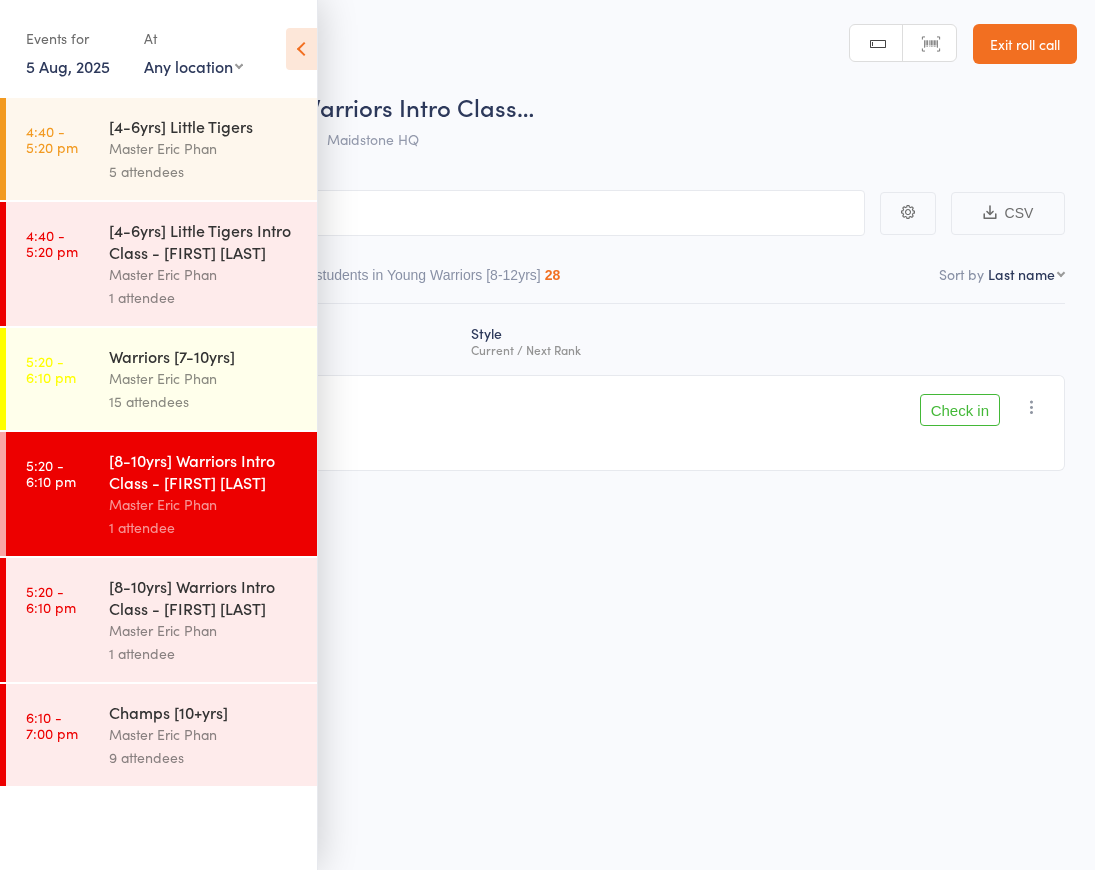scroll, scrollTop: 0, scrollLeft: 0, axis: both 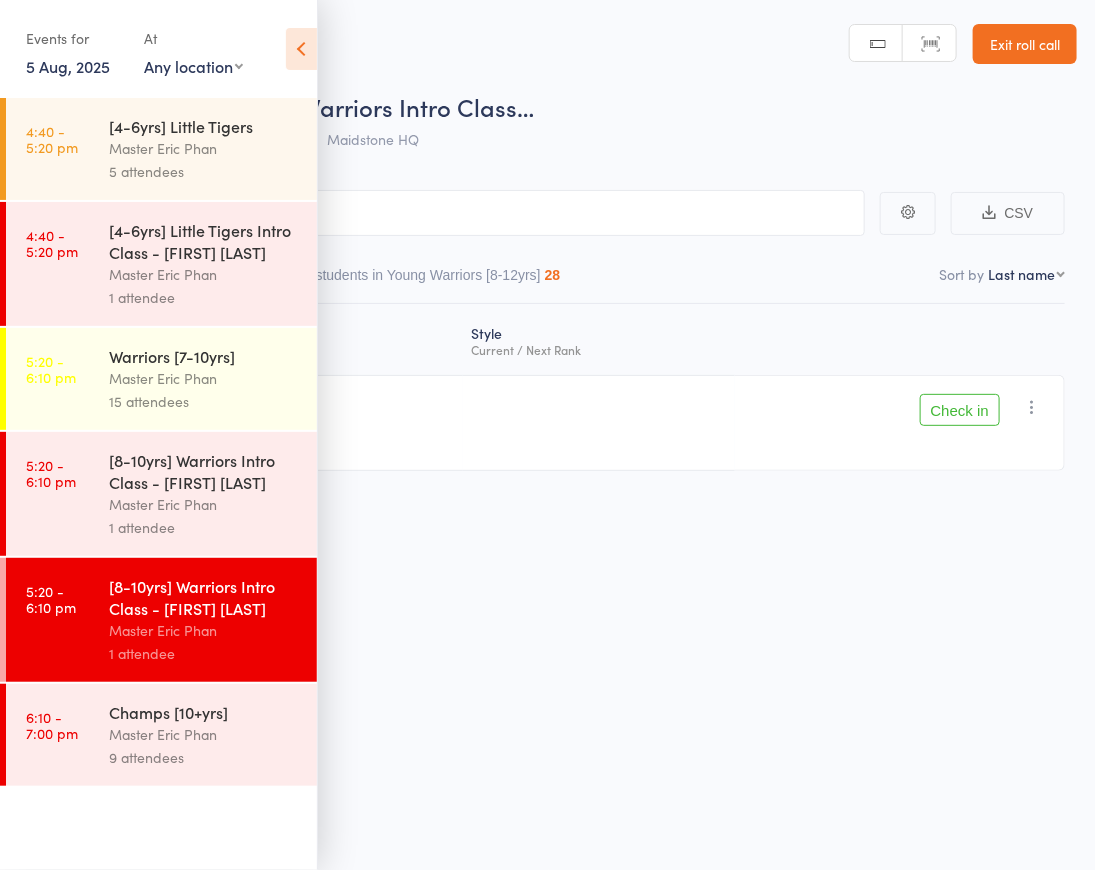 click on "Check in" at bounding box center [960, 410] 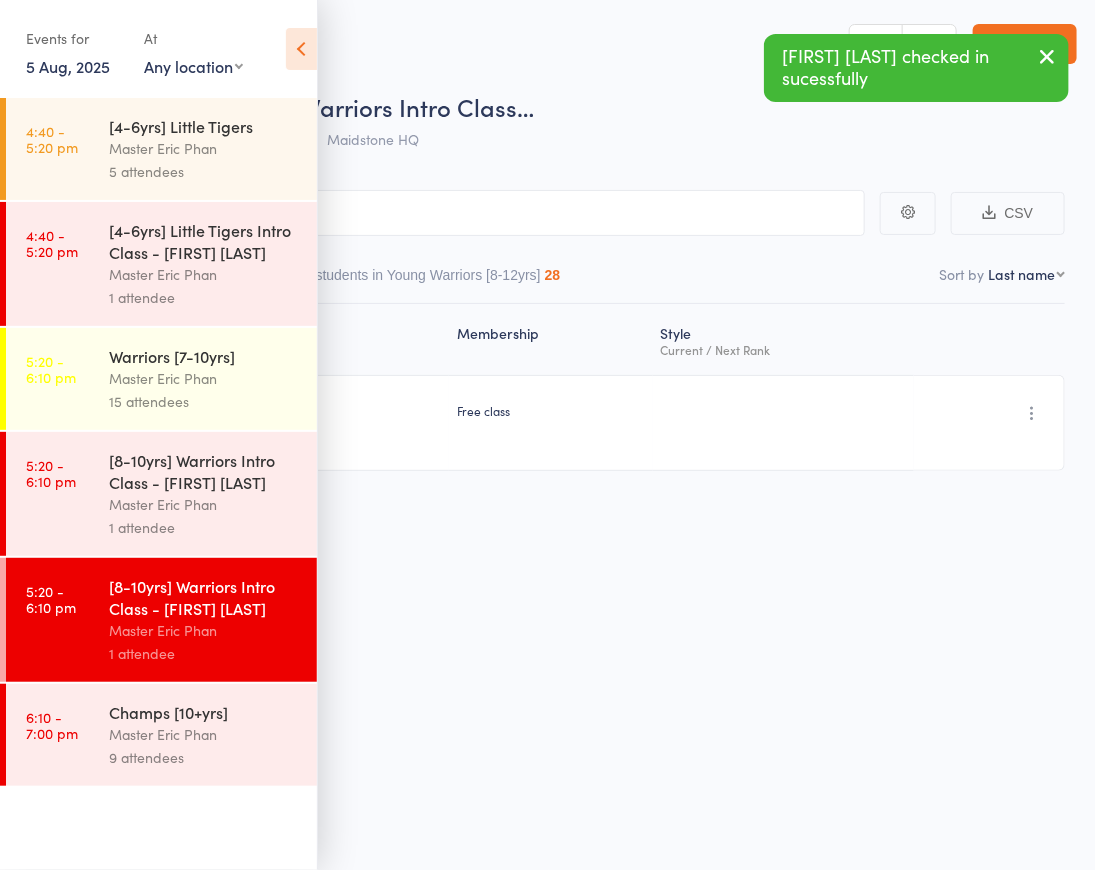 click at bounding box center (301, 49) 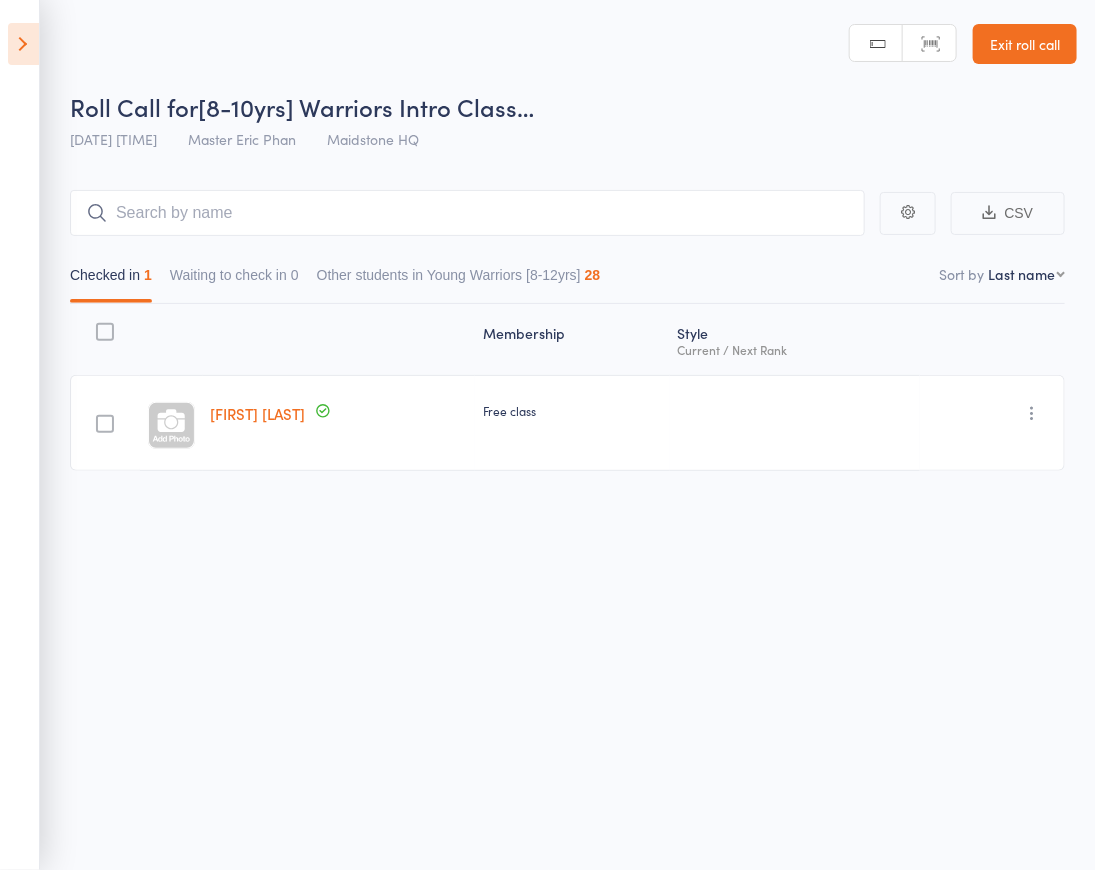 click at bounding box center [23, 44] 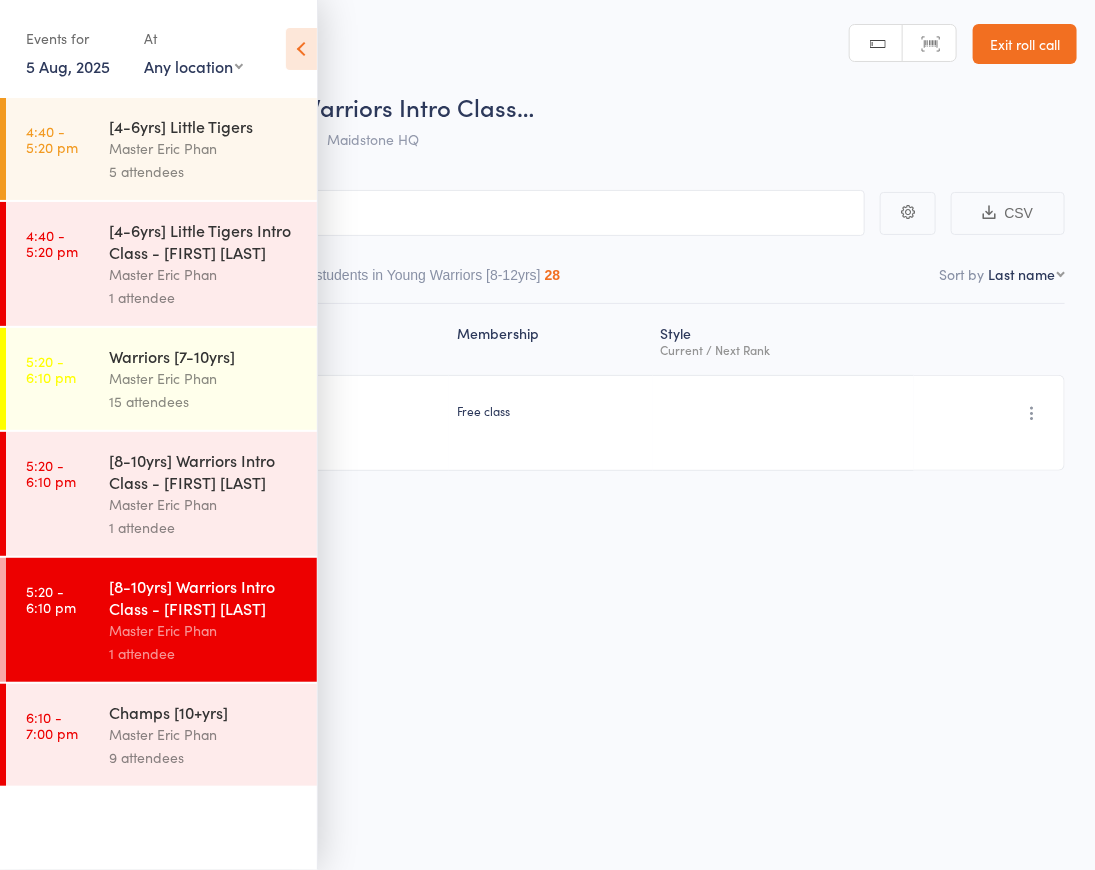 click on "Master Eric Phan" at bounding box center [204, 734] 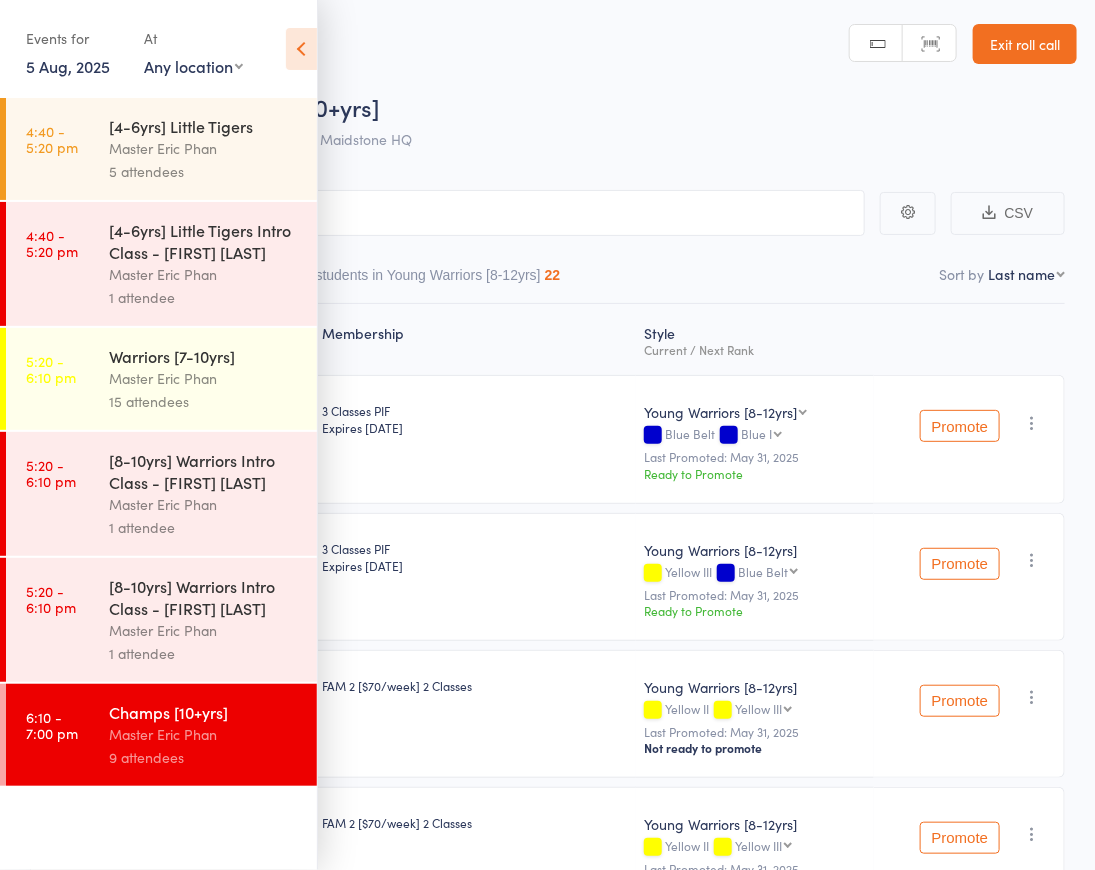 click at bounding box center (301, 49) 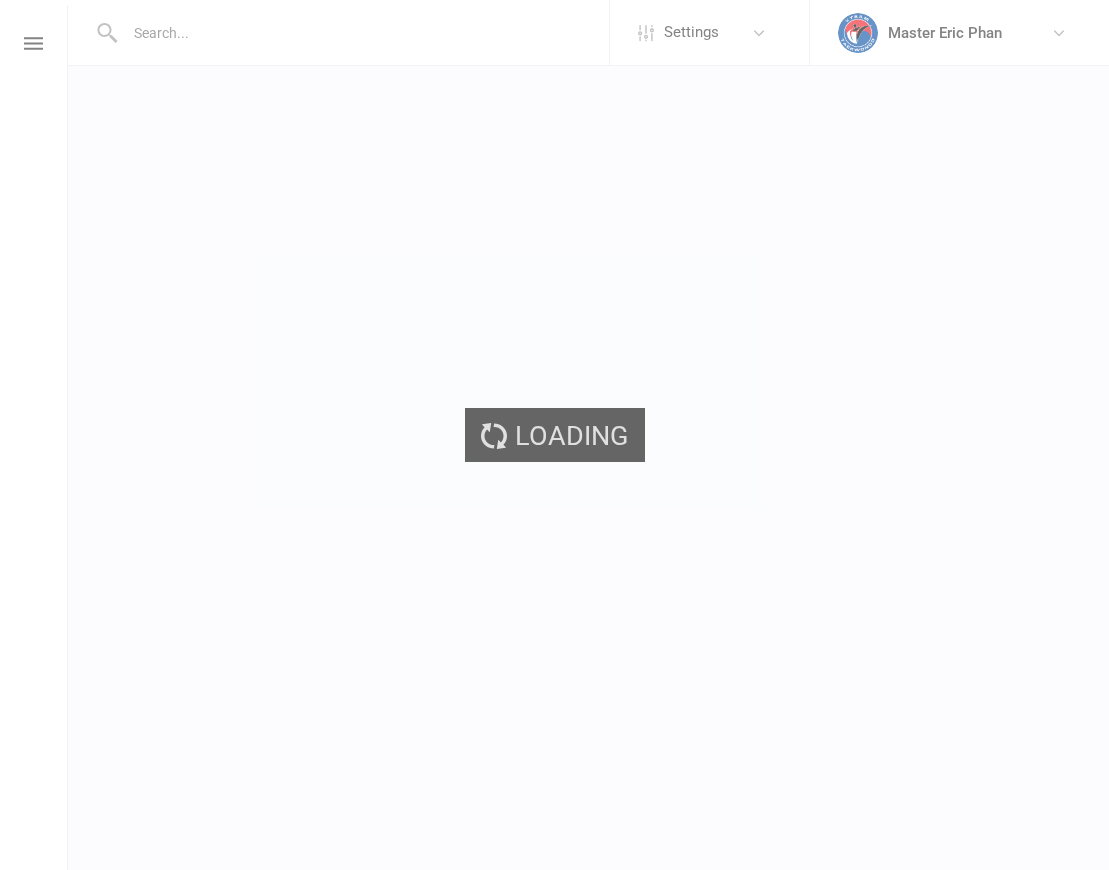 scroll, scrollTop: 0, scrollLeft: 0, axis: both 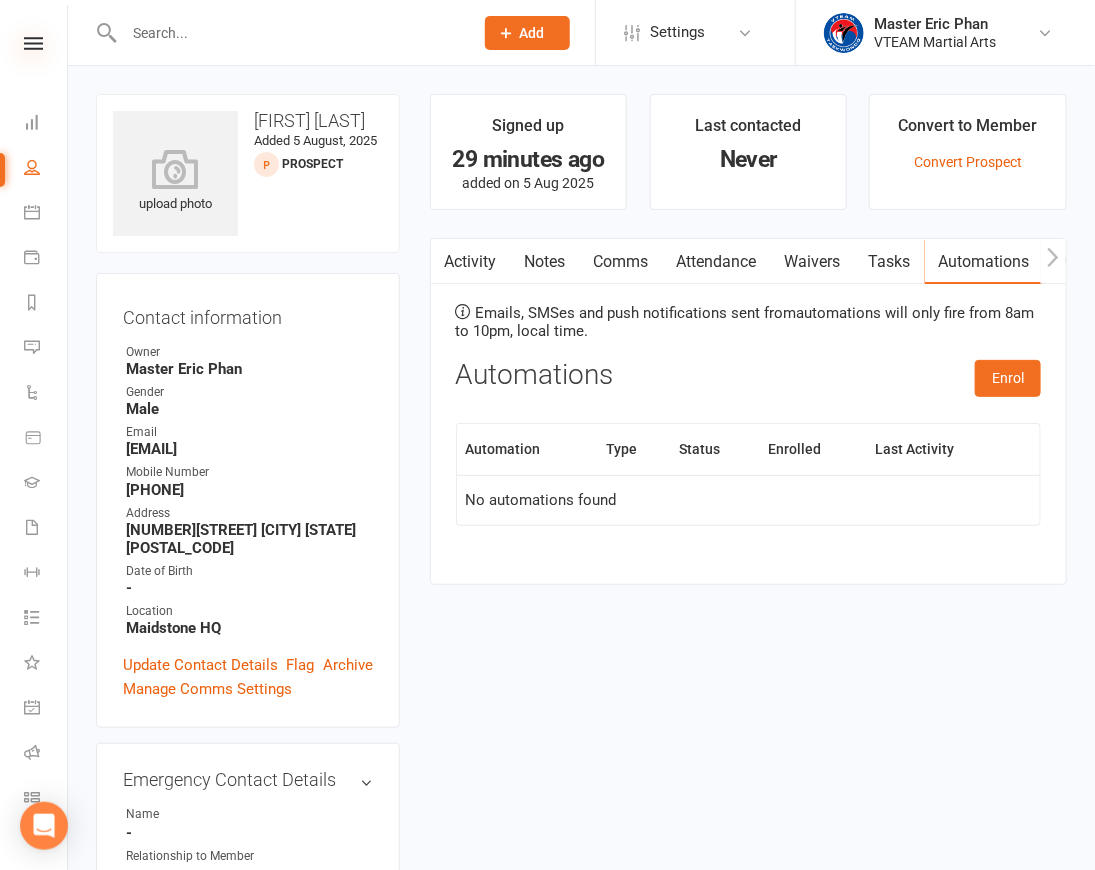 click at bounding box center [33, 43] 